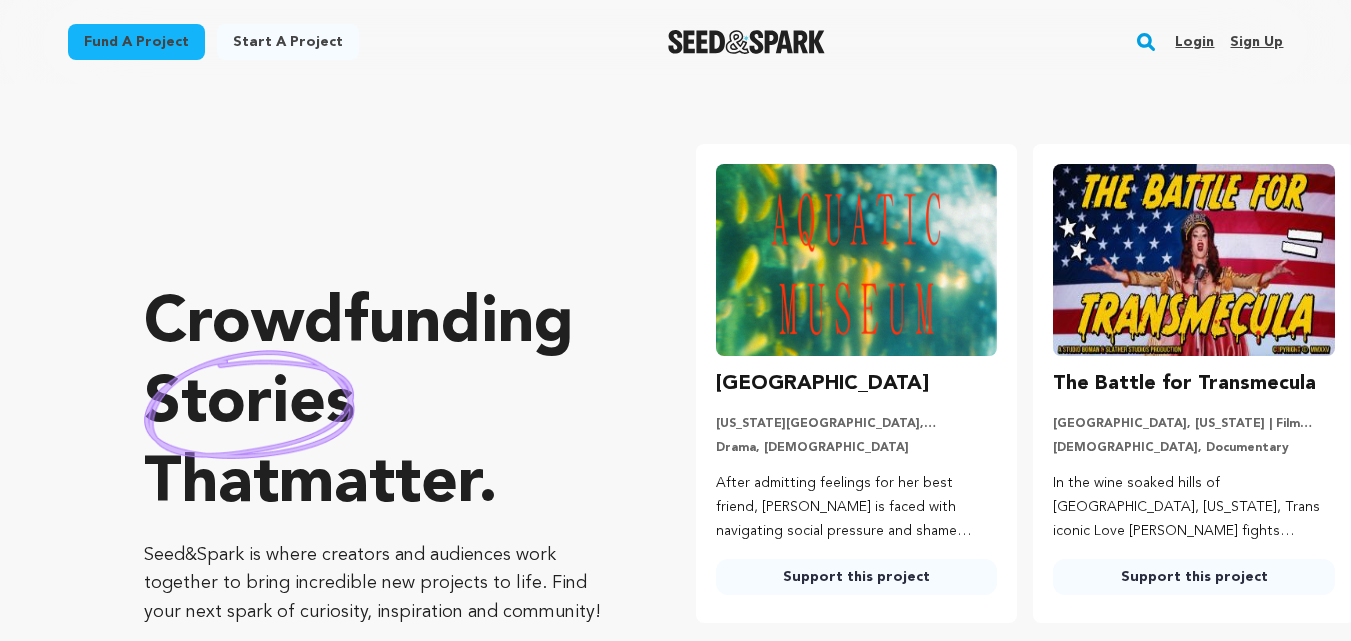 scroll, scrollTop: 0, scrollLeft: 0, axis: both 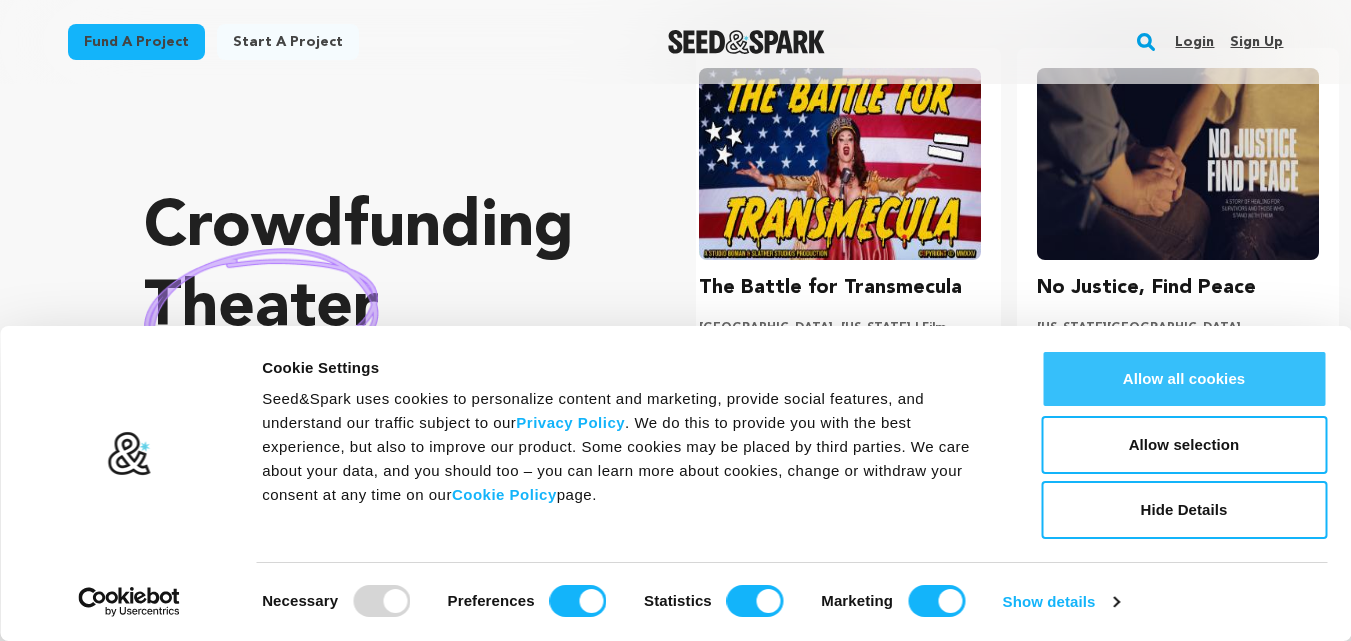 click on "Allow all cookies" at bounding box center [1184, 379] 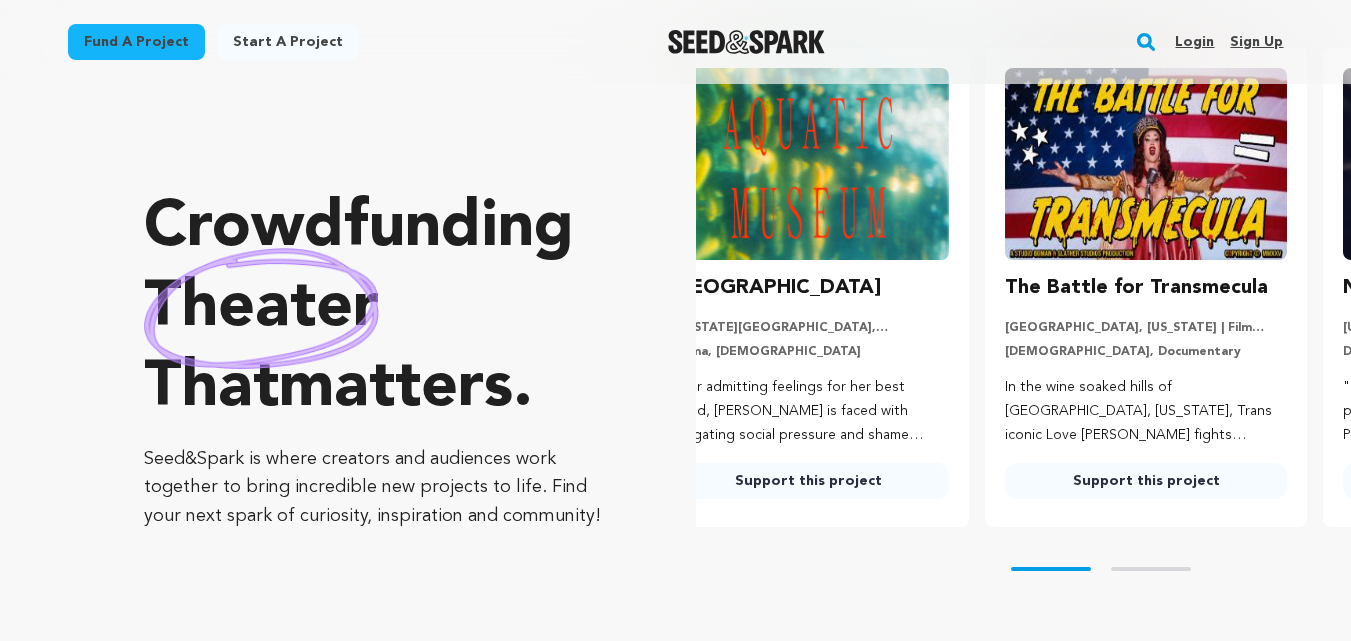 scroll, scrollTop: 0, scrollLeft: 0, axis: both 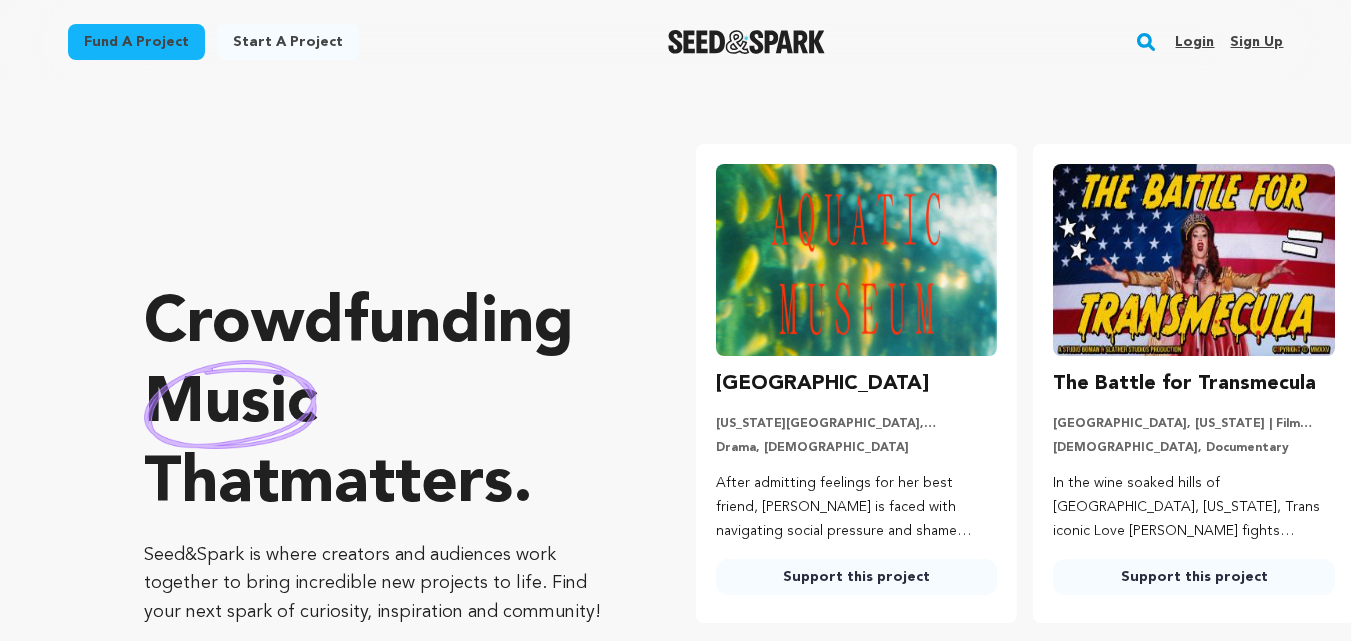 click on "Sign up" at bounding box center (1256, 42) 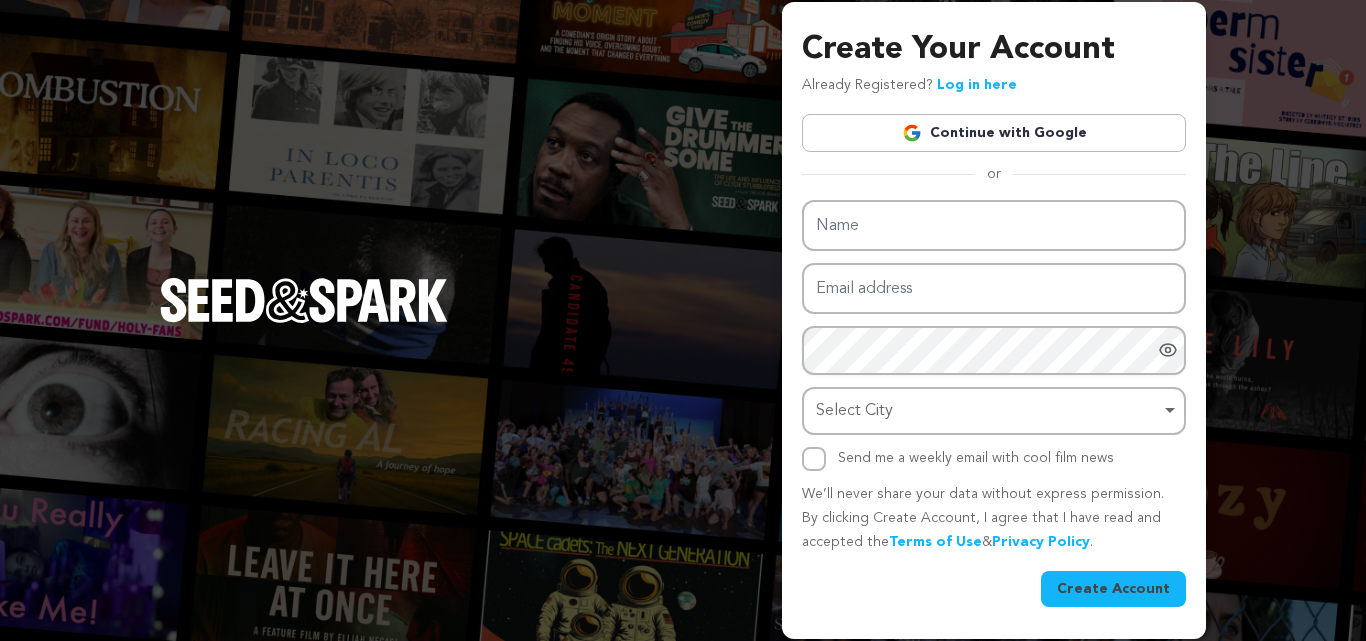 scroll, scrollTop: 0, scrollLeft: 0, axis: both 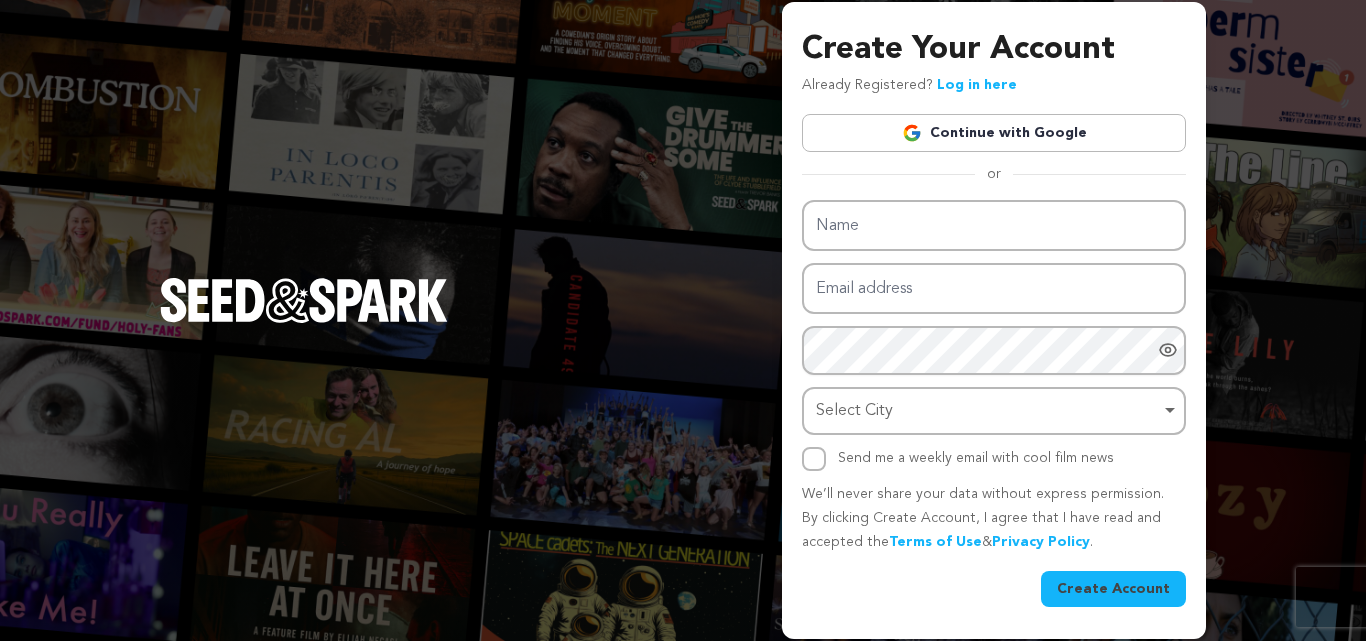 click on "Continue with Google" at bounding box center (994, 133) 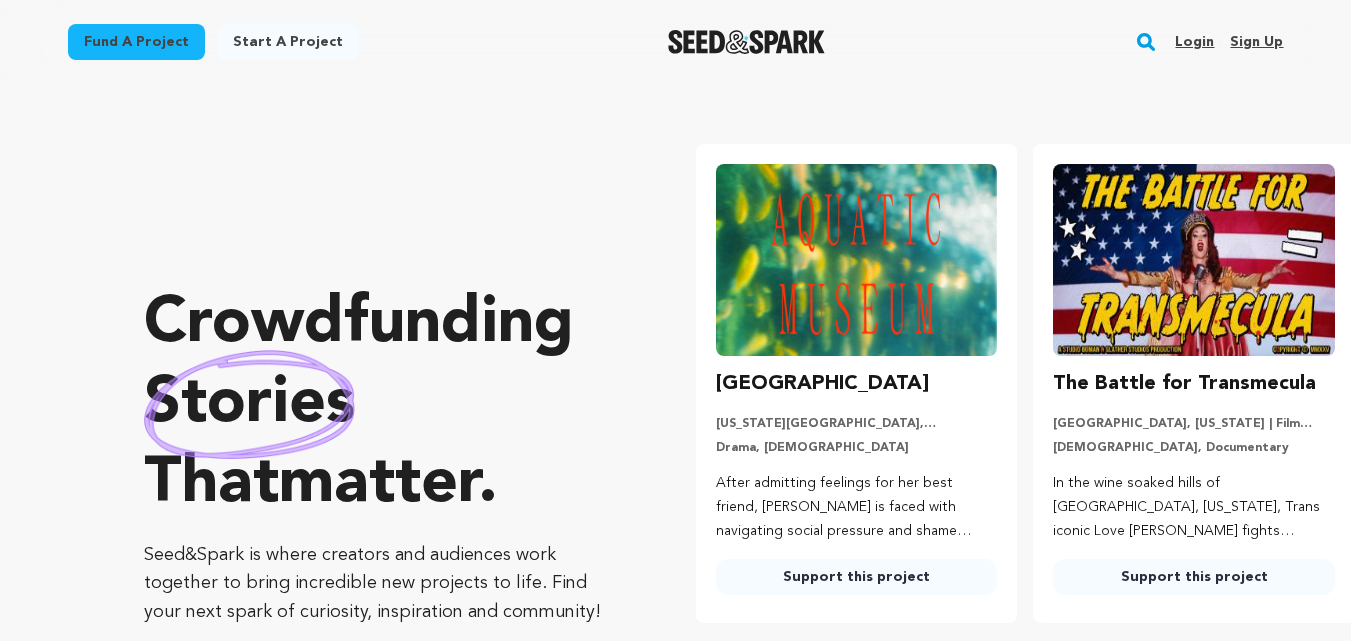 scroll, scrollTop: 0, scrollLeft: 0, axis: both 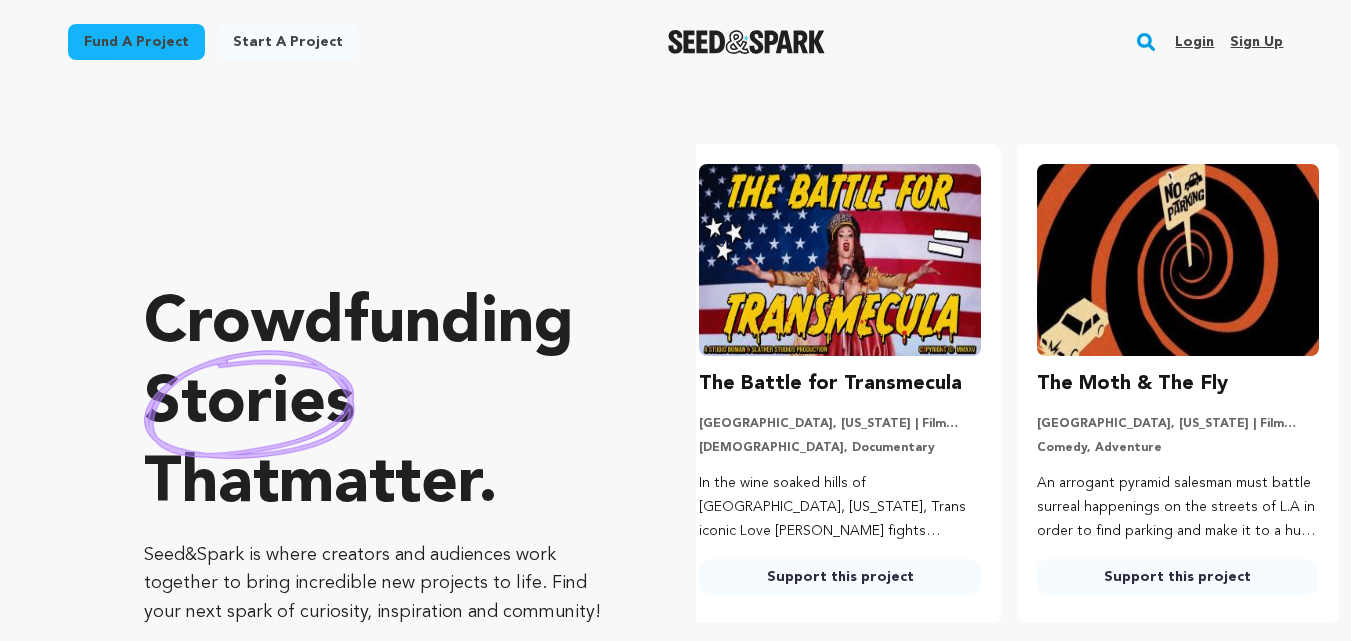click on "Sign up" at bounding box center [1256, 42] 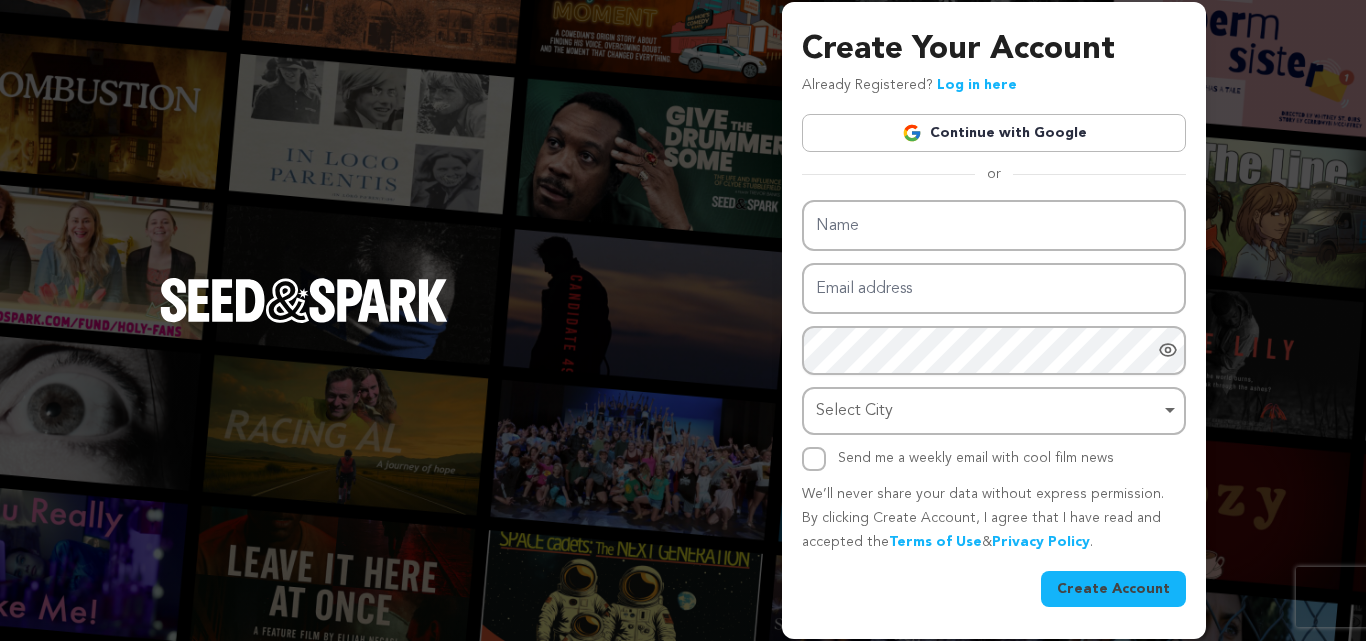 scroll, scrollTop: 0, scrollLeft: 0, axis: both 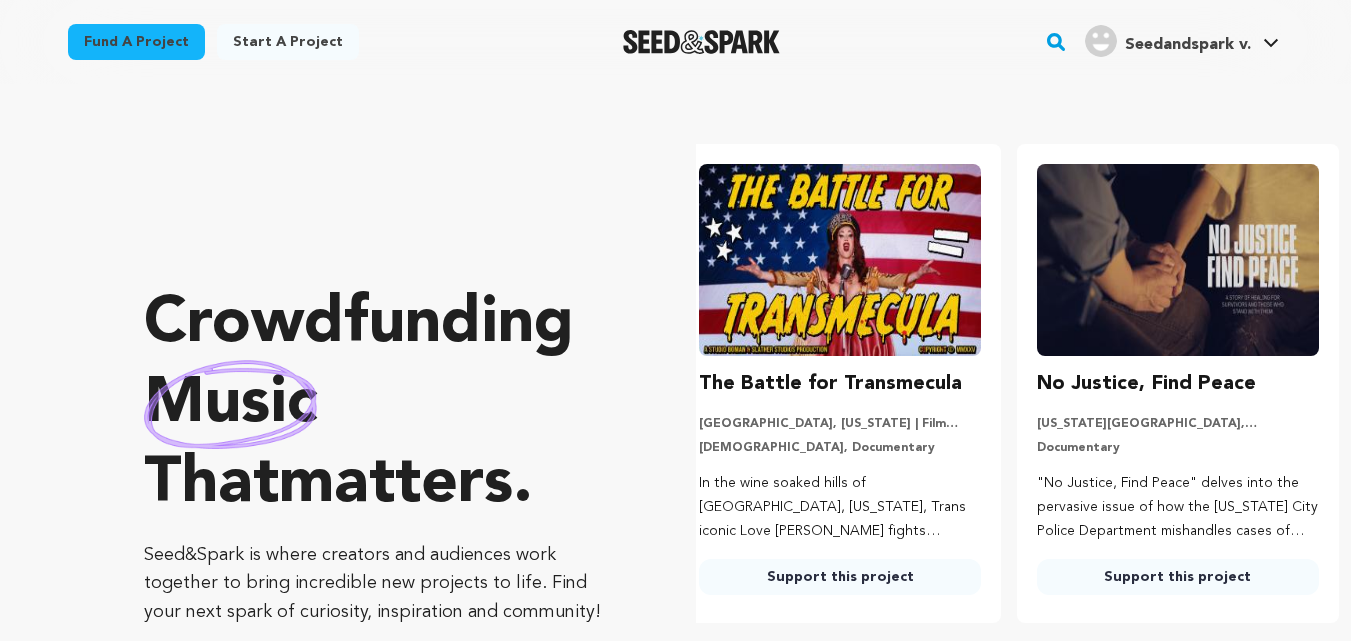 click on "Seedandspark v." at bounding box center (1188, 45) 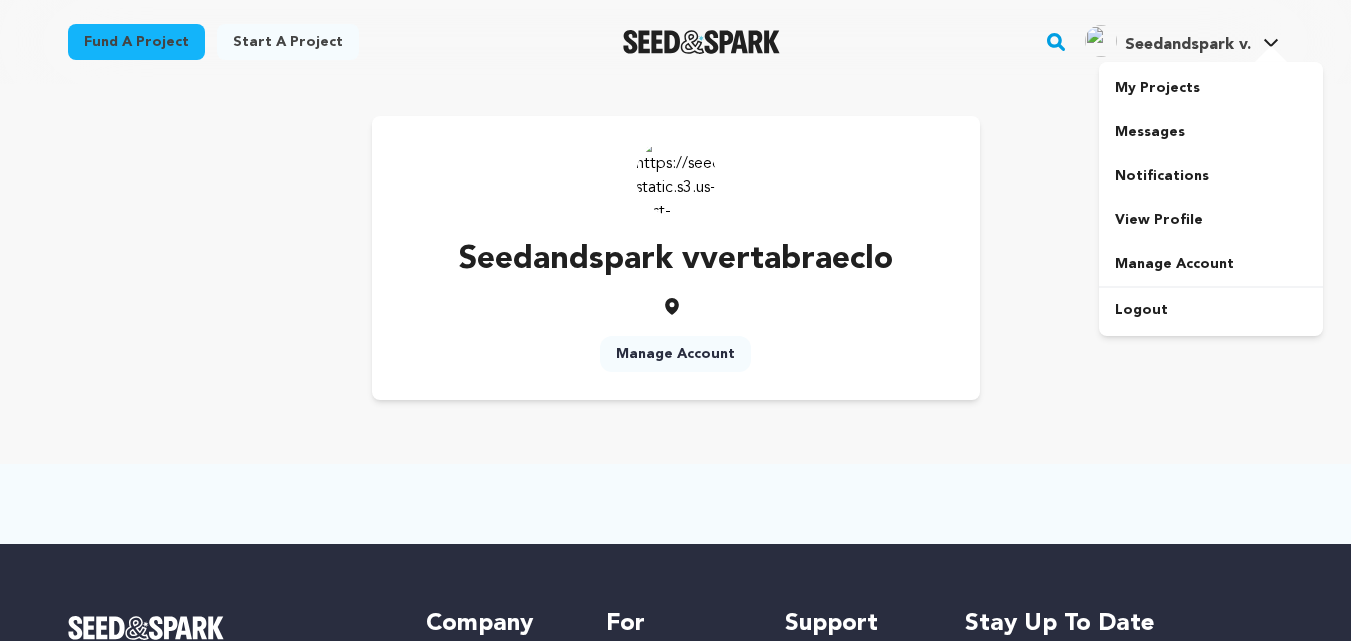 scroll, scrollTop: 0, scrollLeft: 0, axis: both 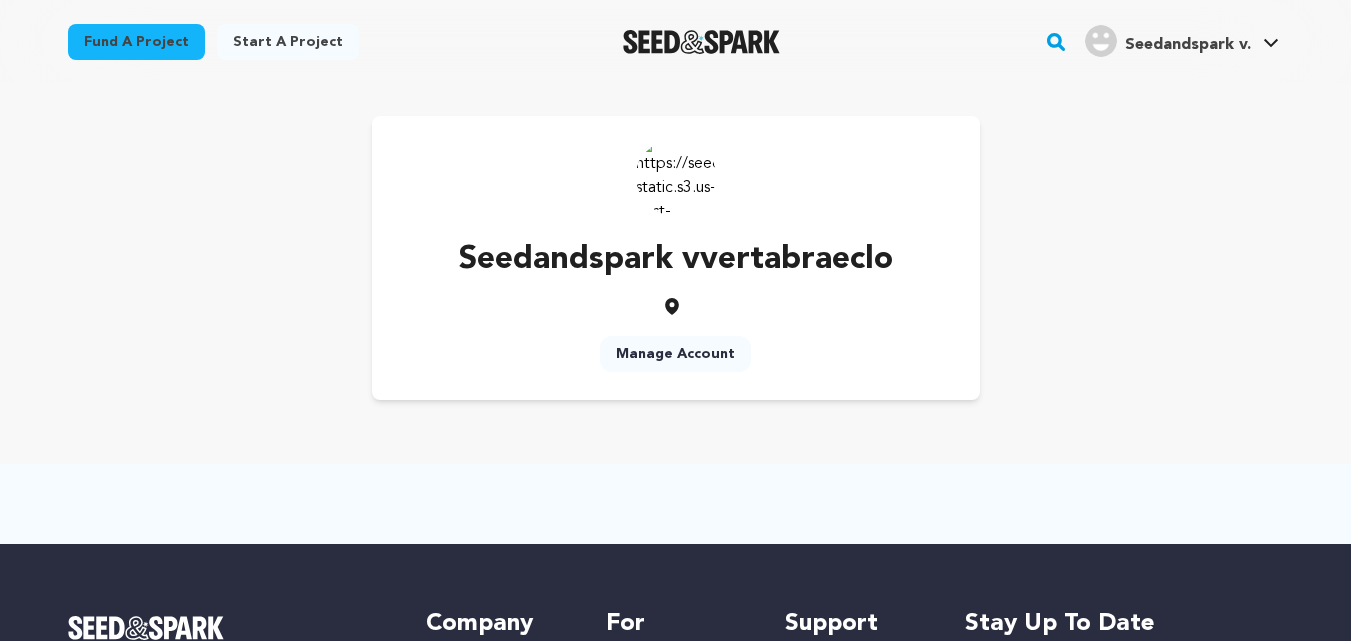click at bounding box center (676, 176) 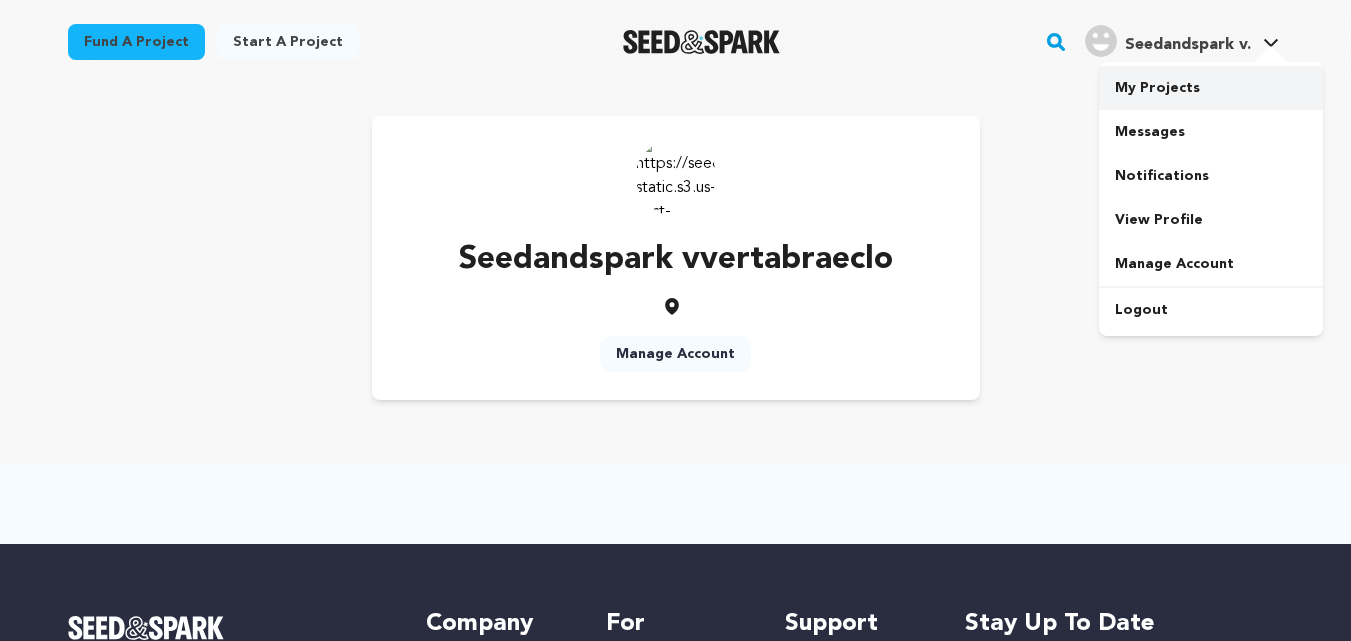click on "My Projects" at bounding box center (1211, 88) 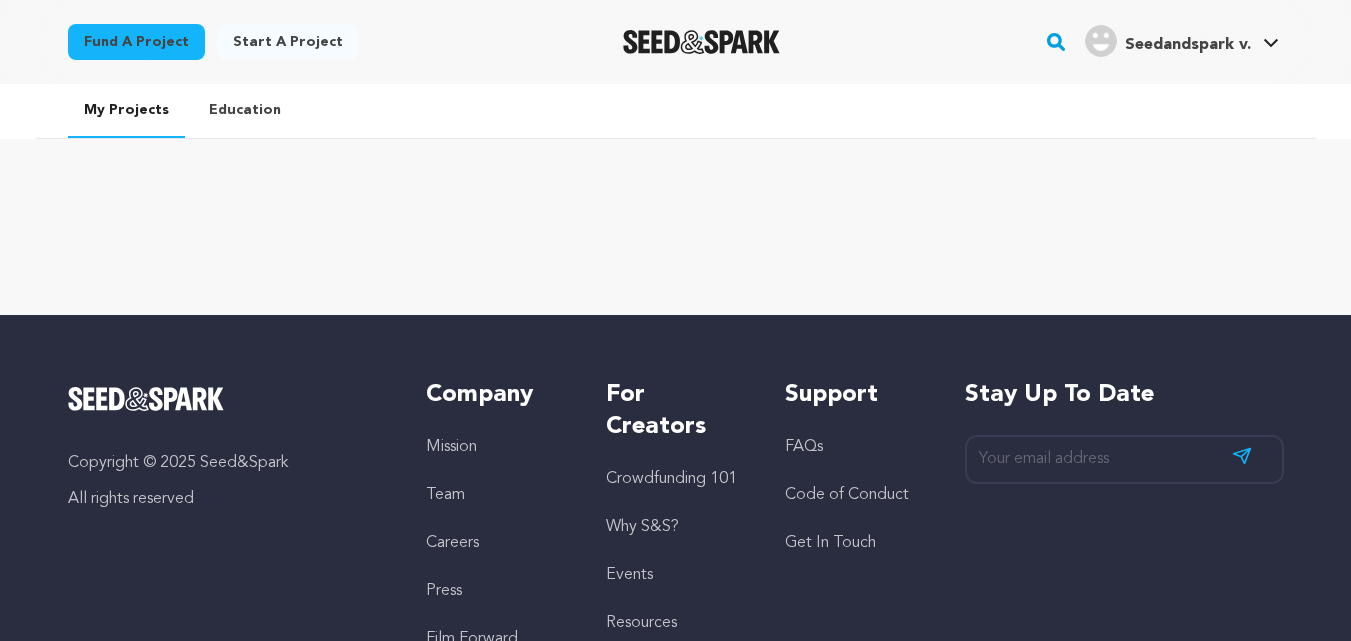 scroll, scrollTop: 0, scrollLeft: 0, axis: both 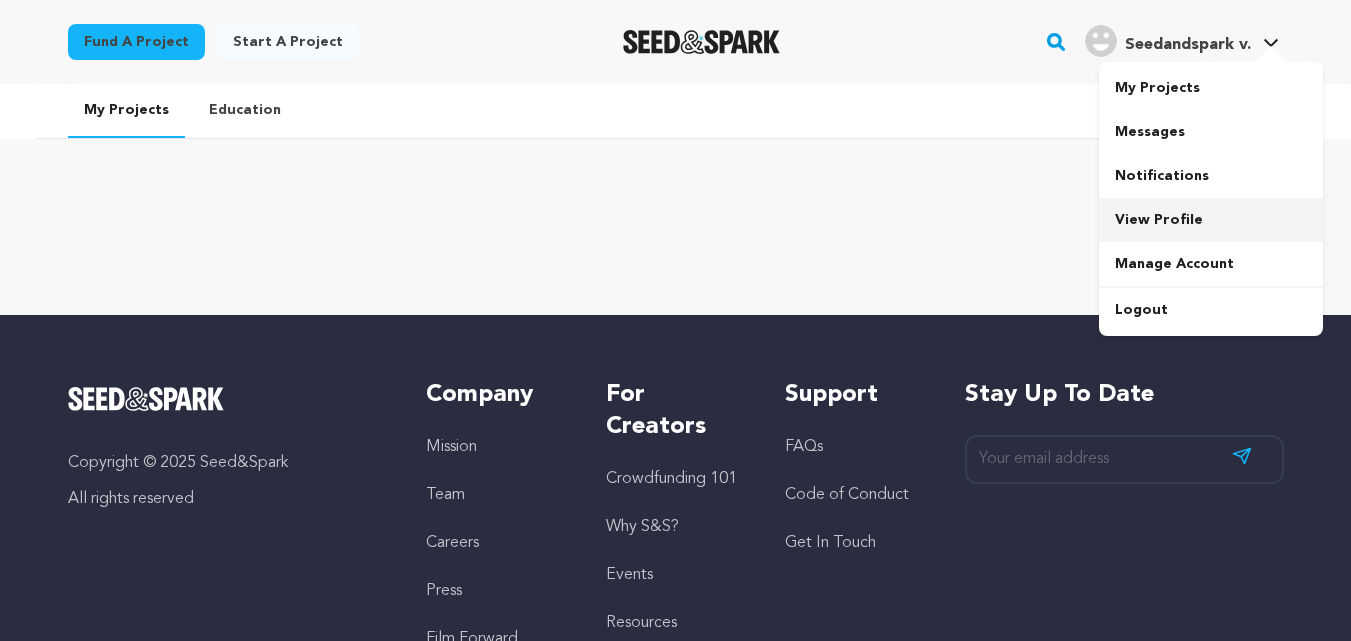 click on "View Profile" at bounding box center [1211, 220] 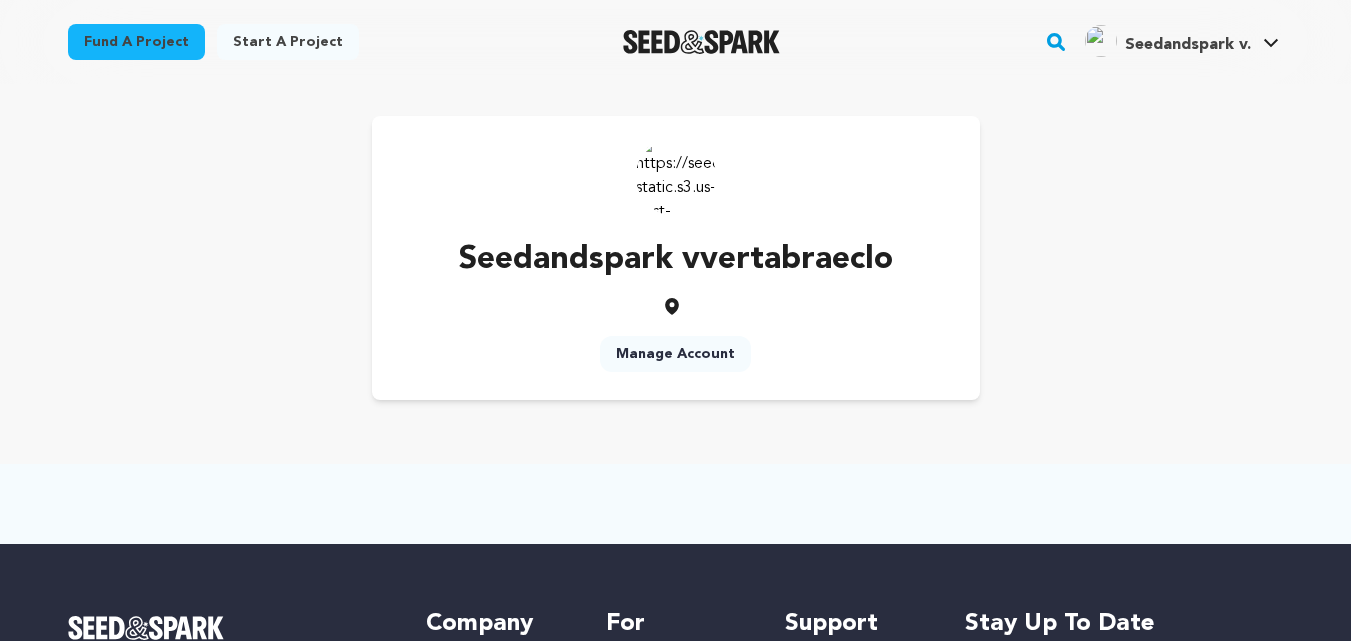 scroll, scrollTop: 0, scrollLeft: 0, axis: both 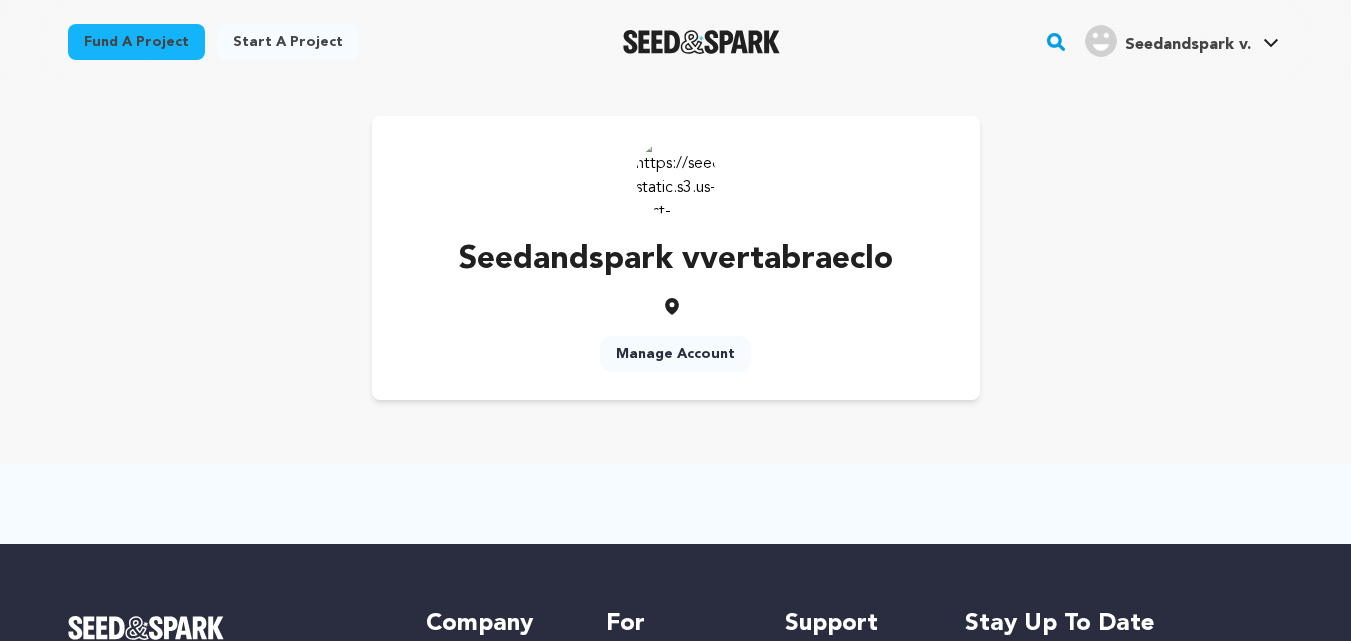 click at bounding box center [1101, 41] 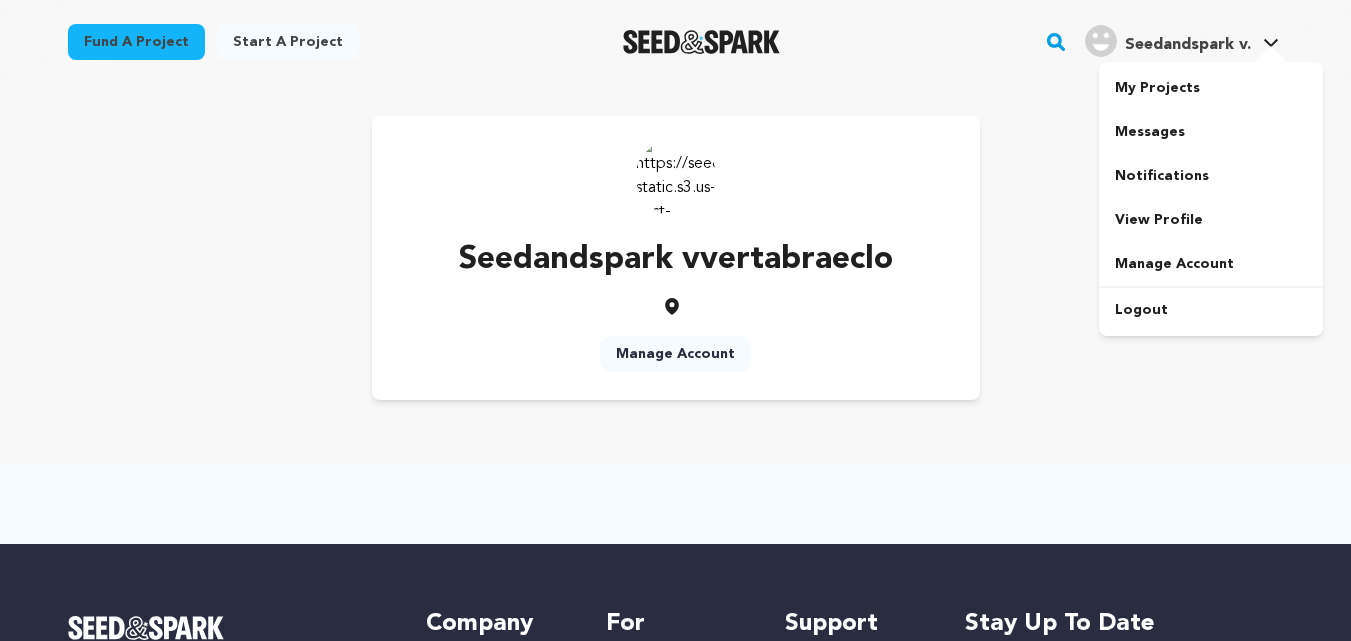 scroll, scrollTop: 0, scrollLeft: 0, axis: both 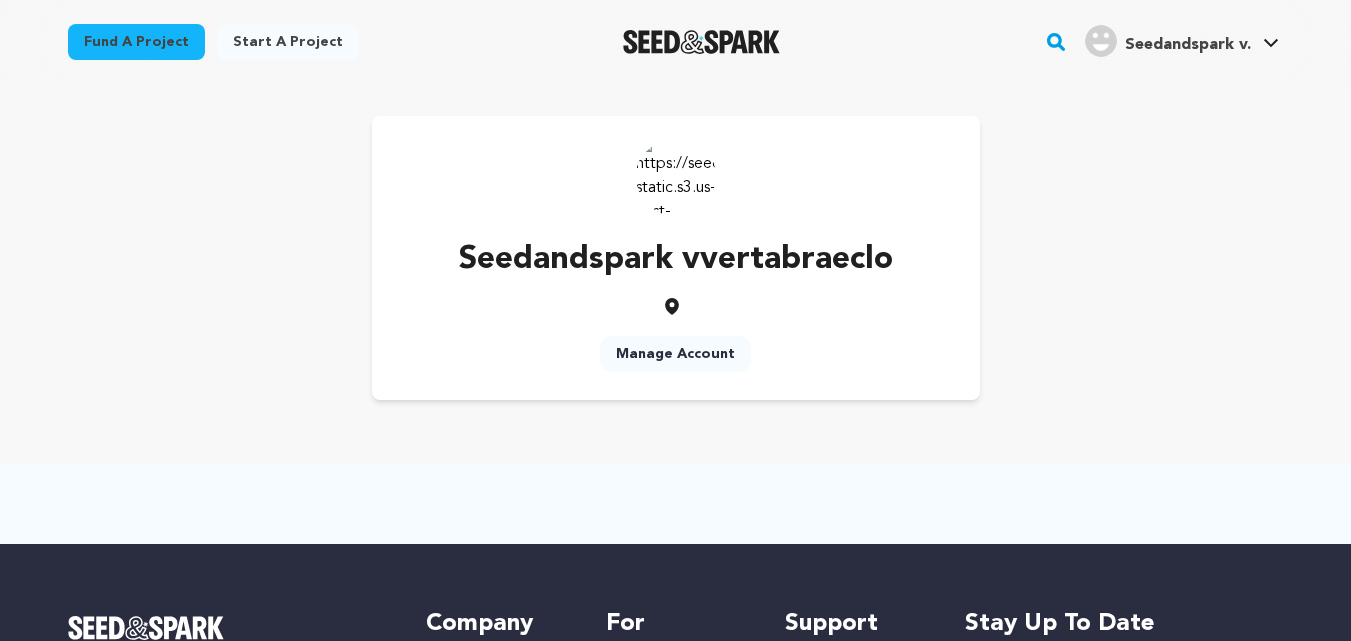 click at bounding box center [1101, 41] 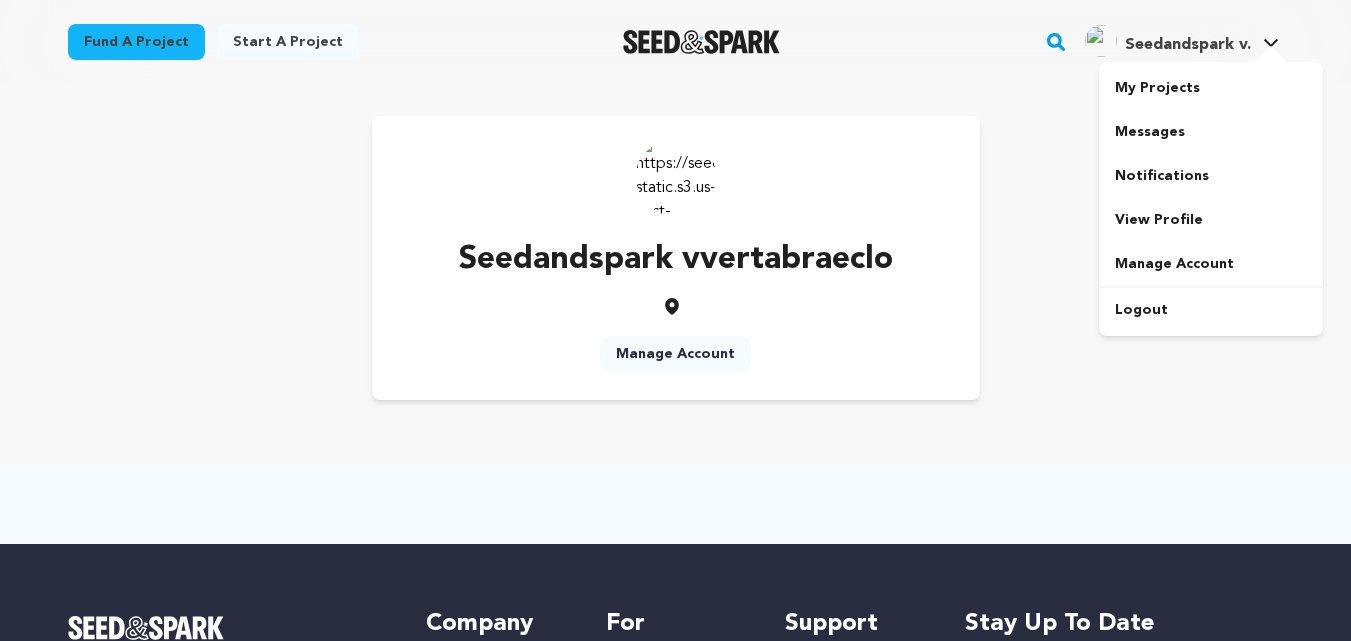 scroll, scrollTop: 0, scrollLeft: 0, axis: both 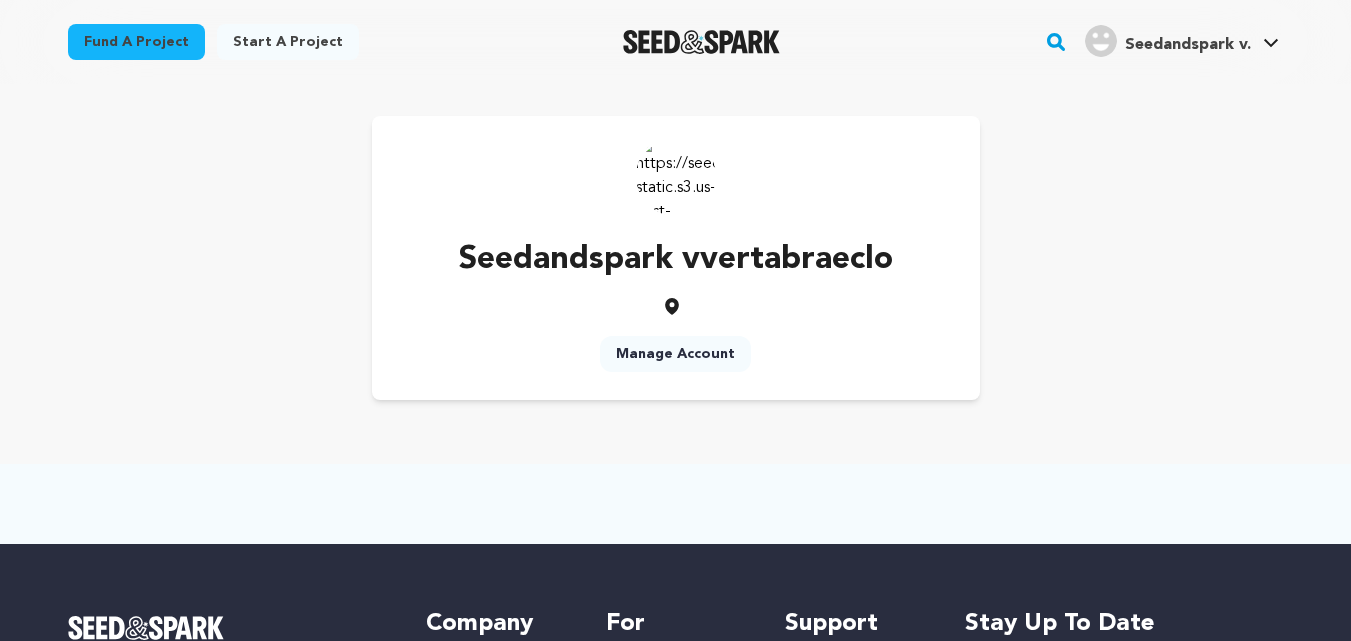 click on "Seedandspark v." at bounding box center (1188, 45) 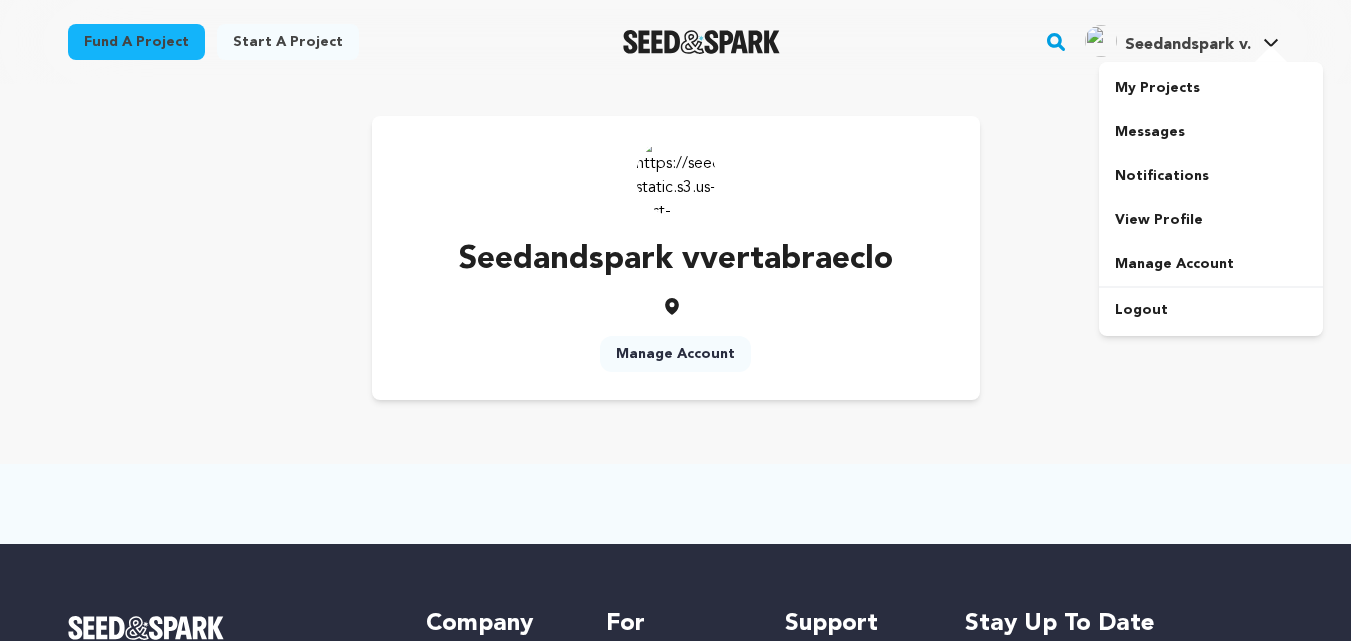 scroll, scrollTop: 0, scrollLeft: 0, axis: both 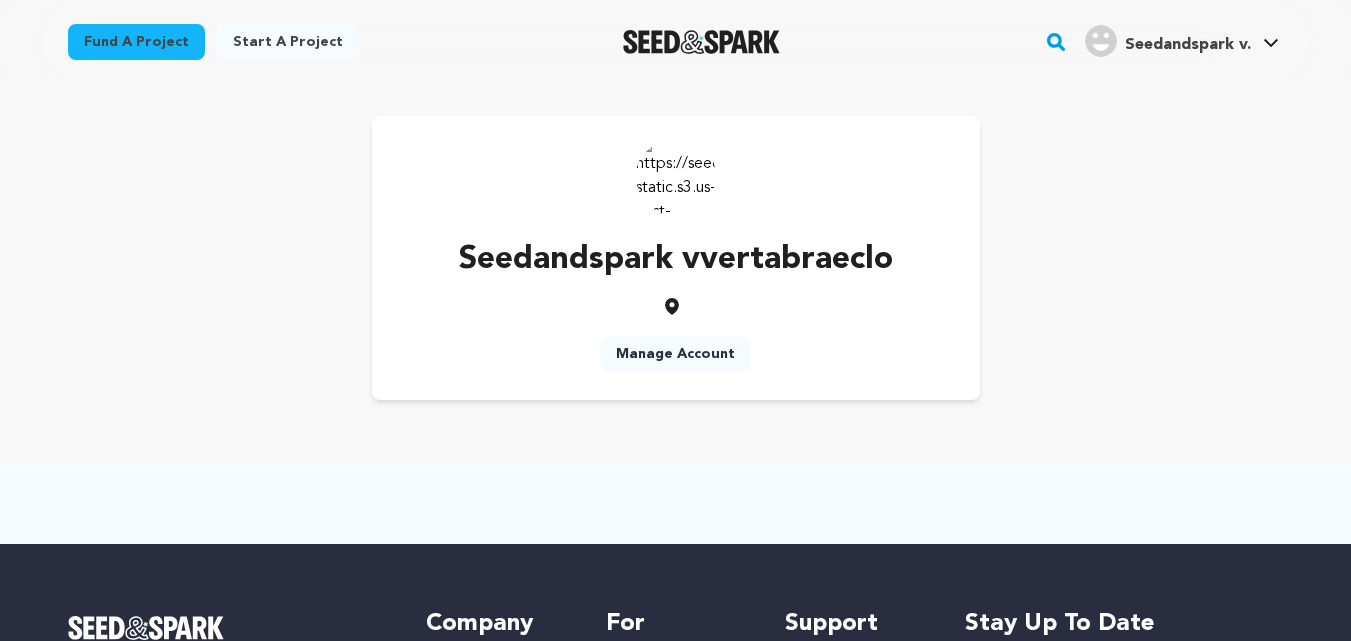 click on "Start a project" at bounding box center [288, 42] 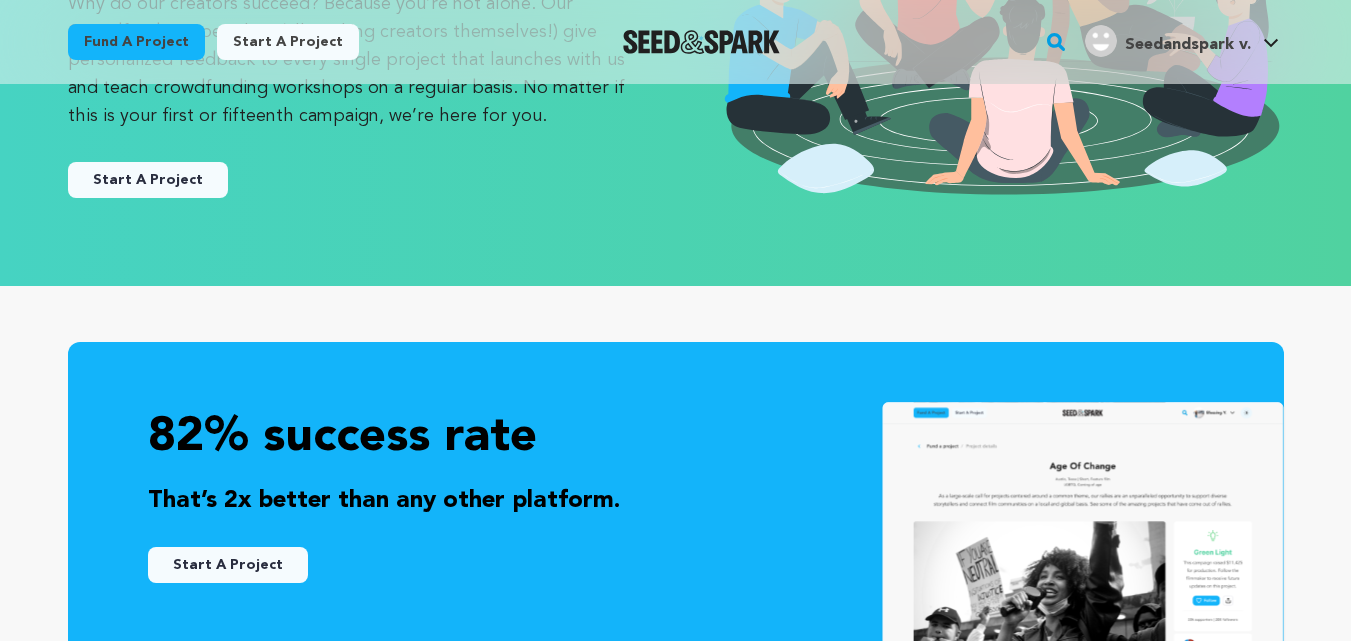 scroll, scrollTop: 339, scrollLeft: 0, axis: vertical 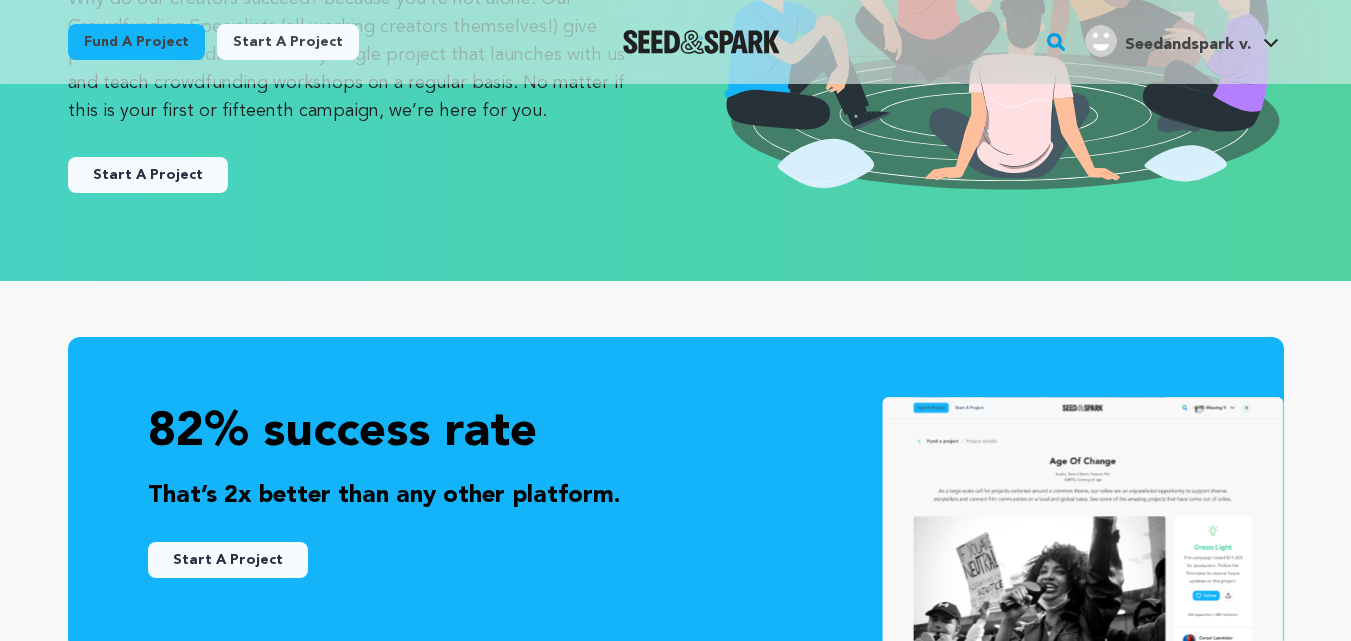 click on "Start A Project" at bounding box center (148, 175) 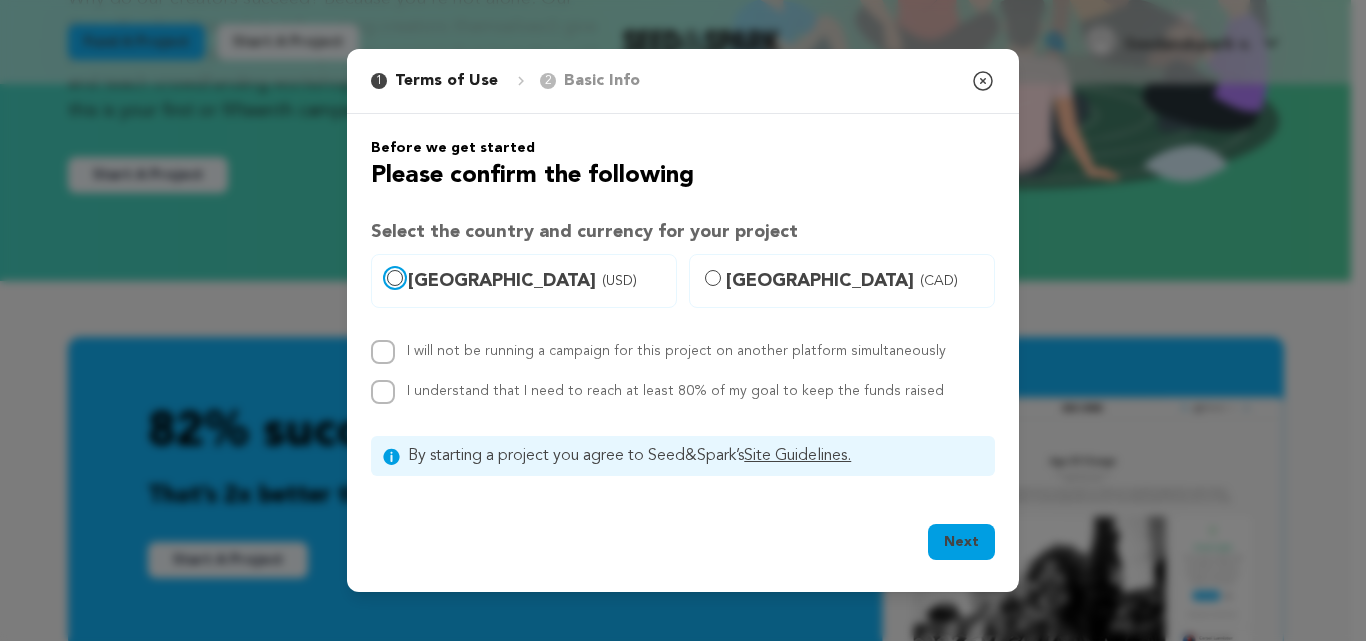 click on "United States
(USD)" at bounding box center [395, 278] 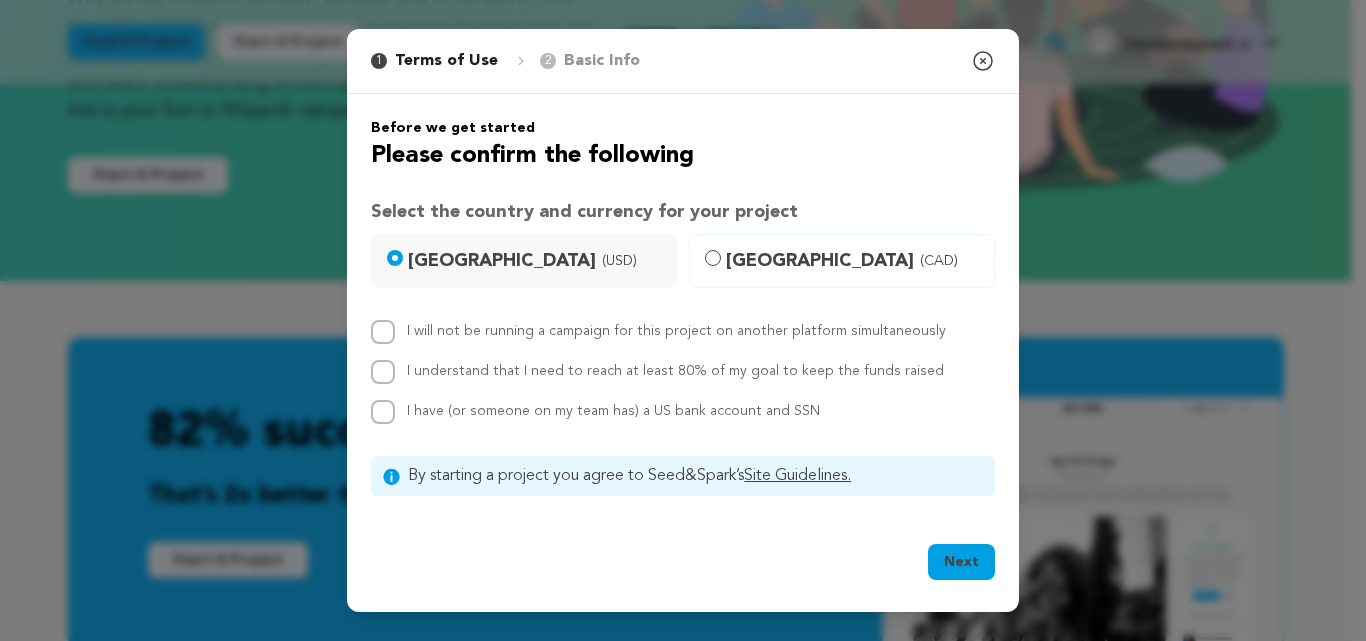 click on "Next" at bounding box center [961, 562] 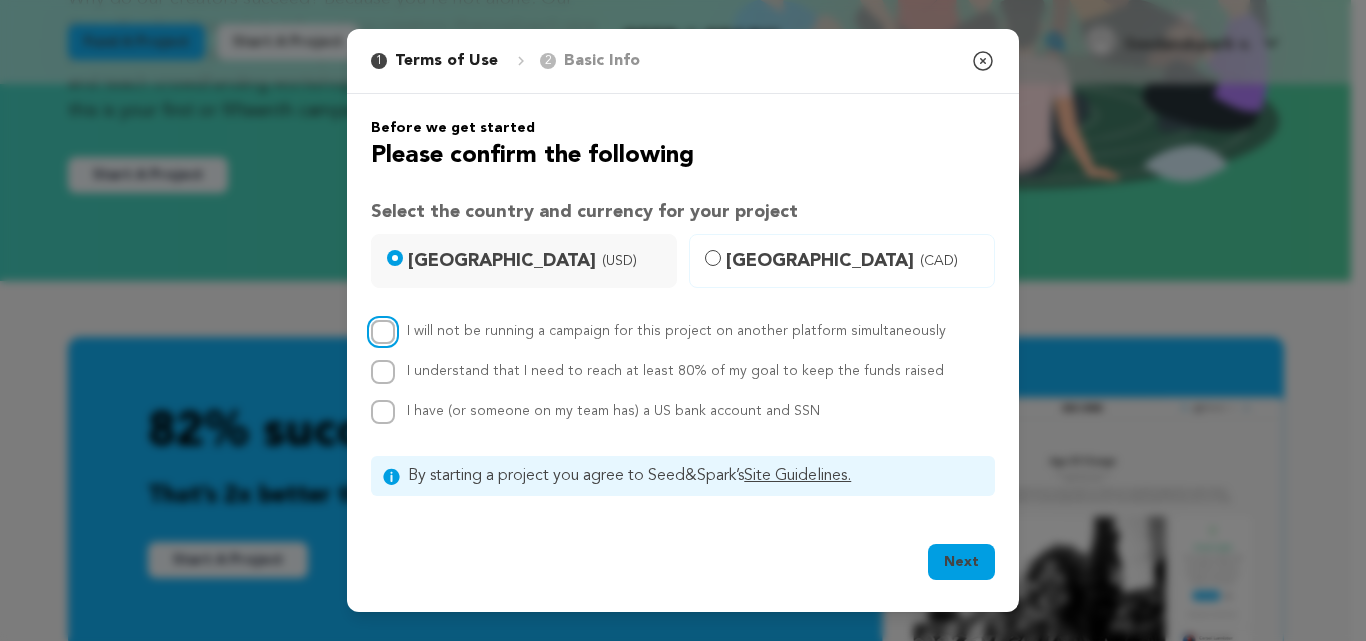 click on "I will not be running a campaign for this project on another platform
simultaneously" at bounding box center [383, 332] 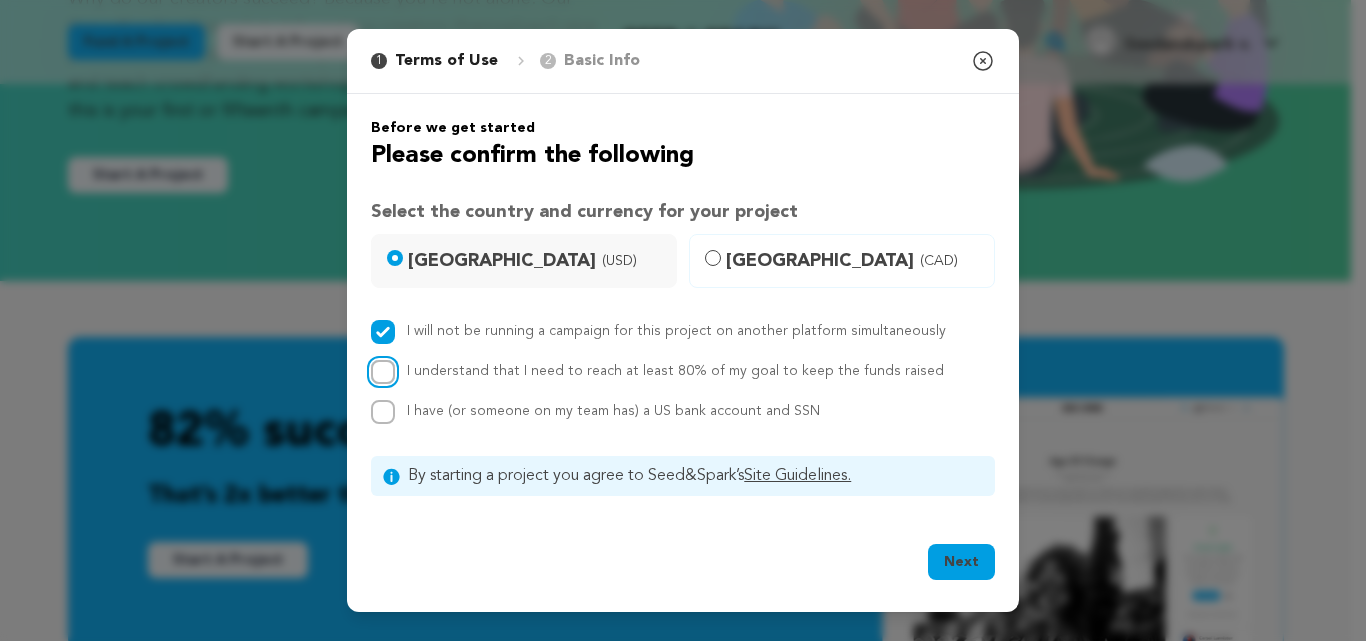 click on "I understand that I need to reach at least 80% of my goal to keep the
funds raised" at bounding box center (383, 372) 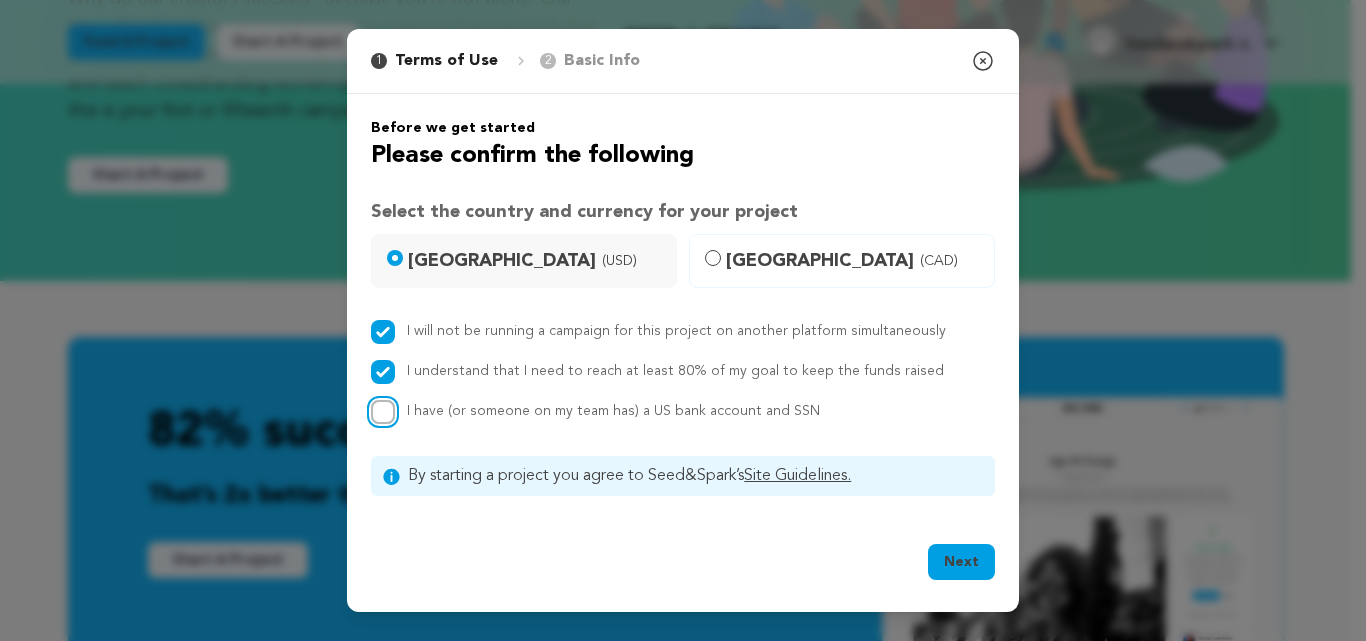 click on "I have (or someone on my team has) a US bank account and SSN" at bounding box center [383, 412] 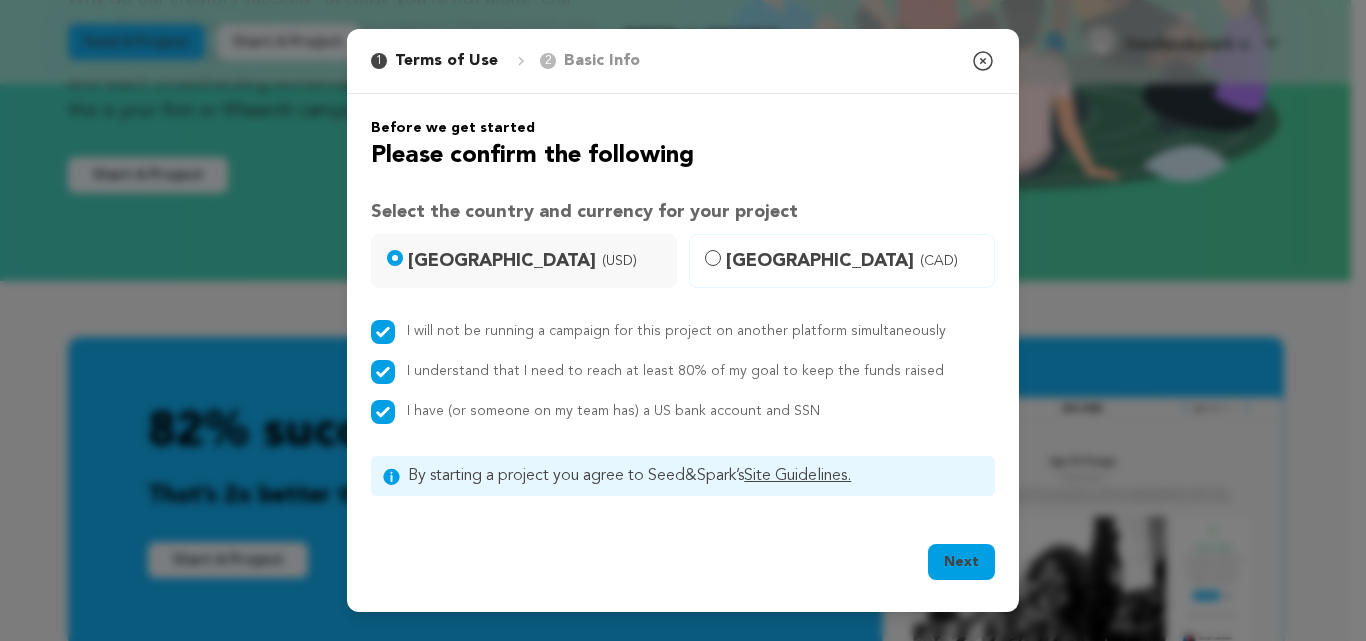 click on "Next" at bounding box center (961, 562) 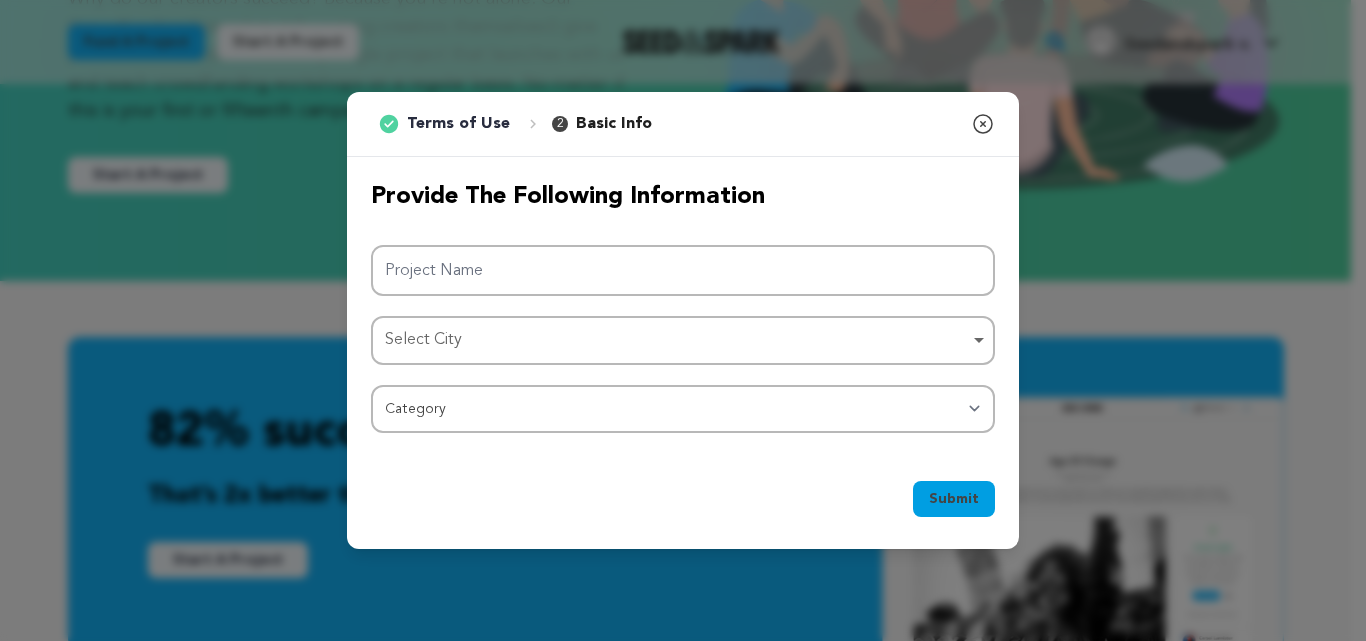 click 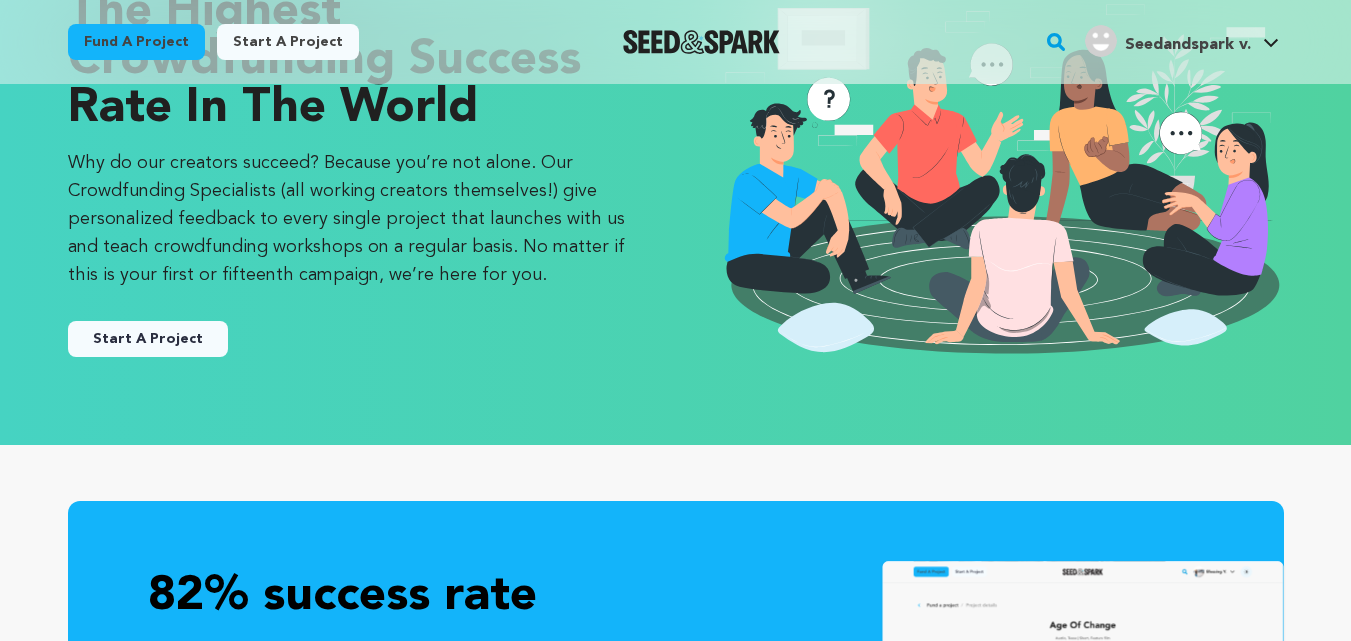 scroll, scrollTop: 0, scrollLeft: 0, axis: both 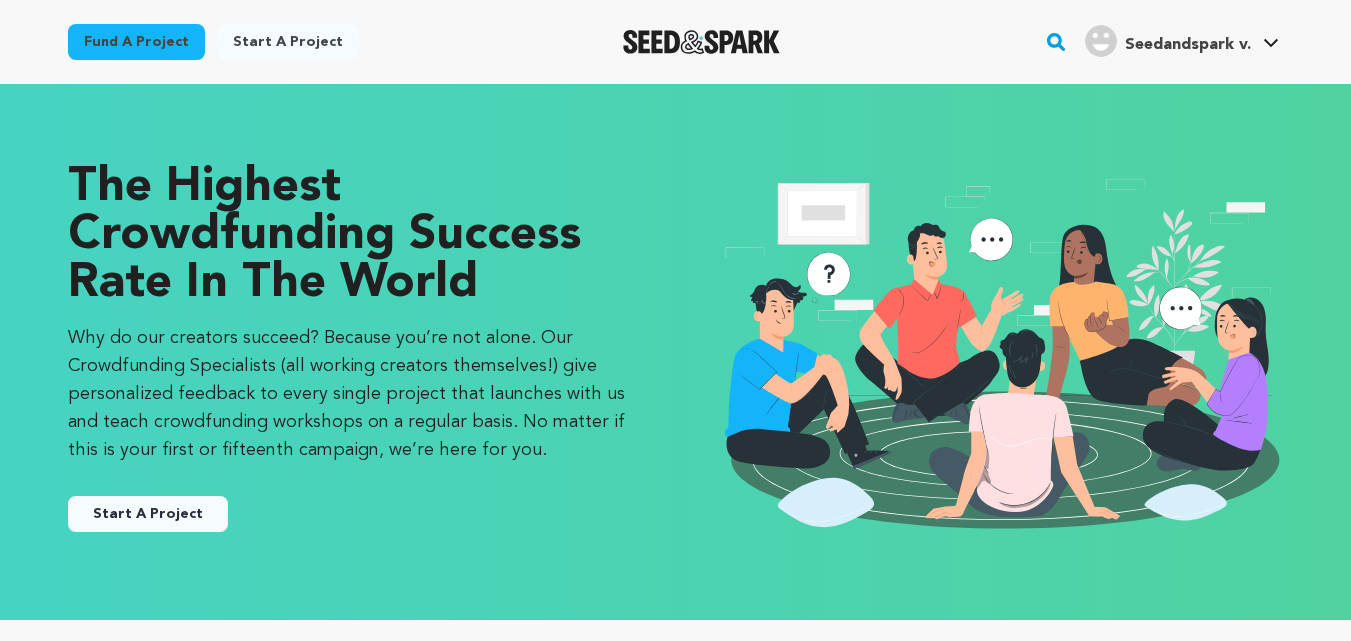 click on "Fund a project" at bounding box center [136, 42] 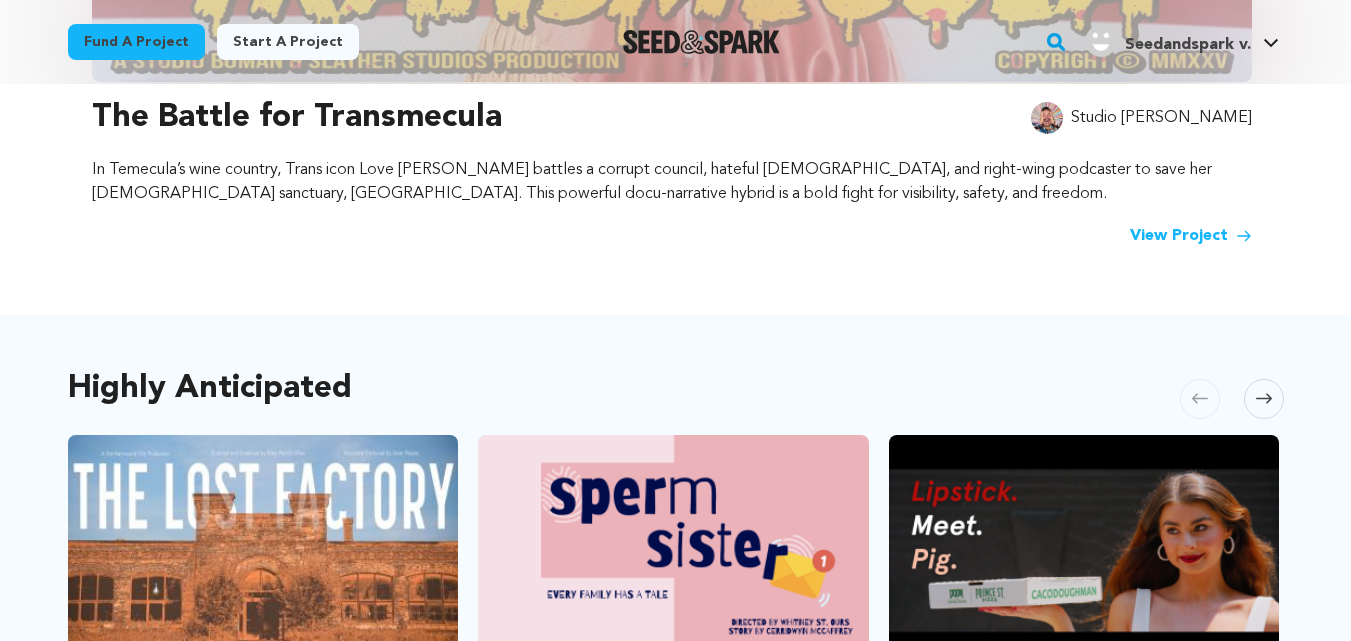 scroll, scrollTop: 0, scrollLeft: 0, axis: both 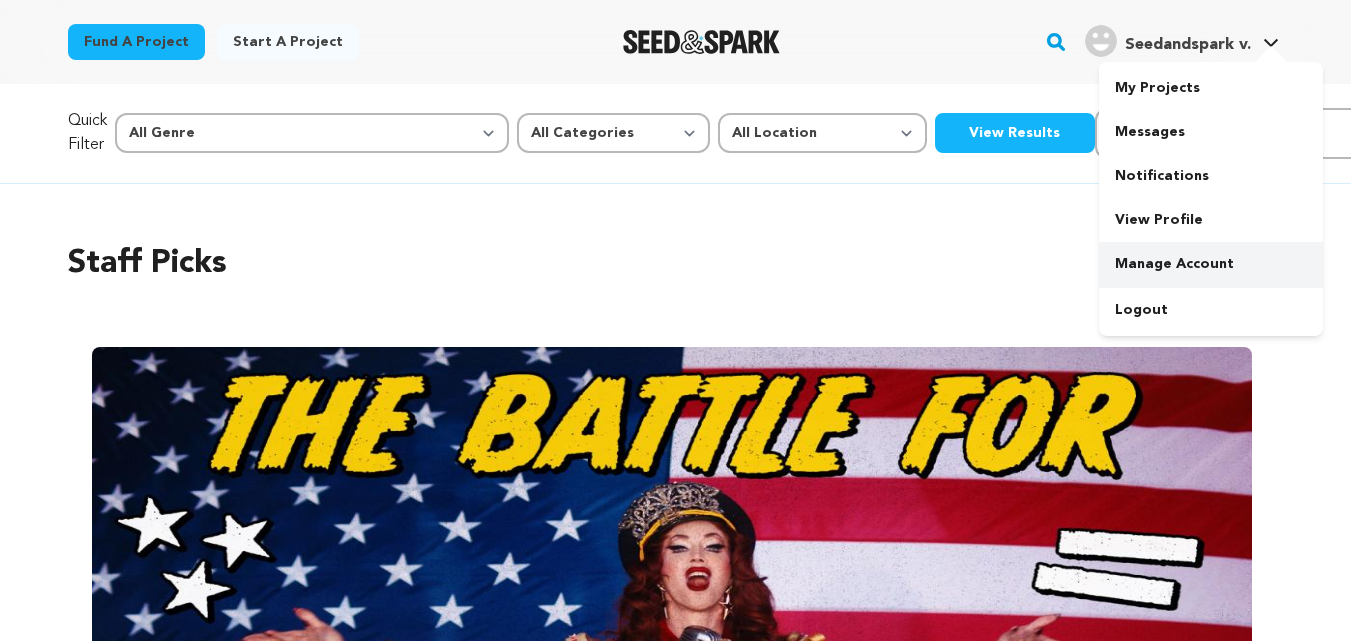 click on "Manage Account" at bounding box center (1211, 264) 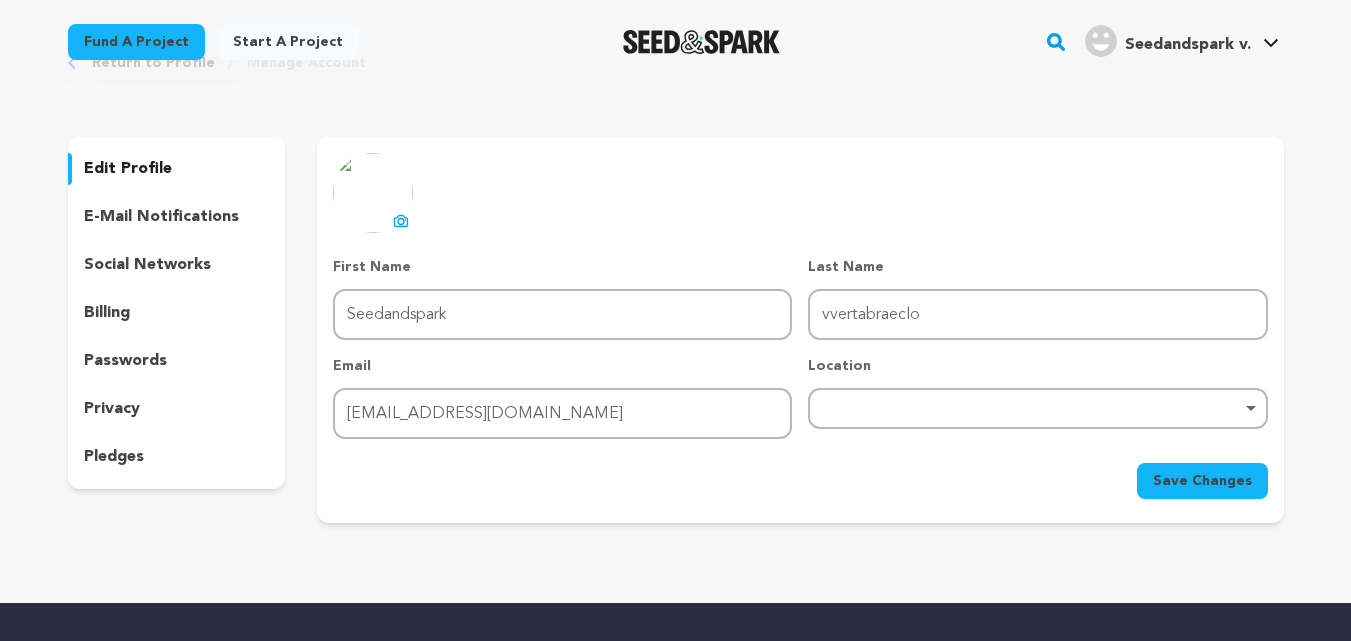 scroll, scrollTop: 76, scrollLeft: 0, axis: vertical 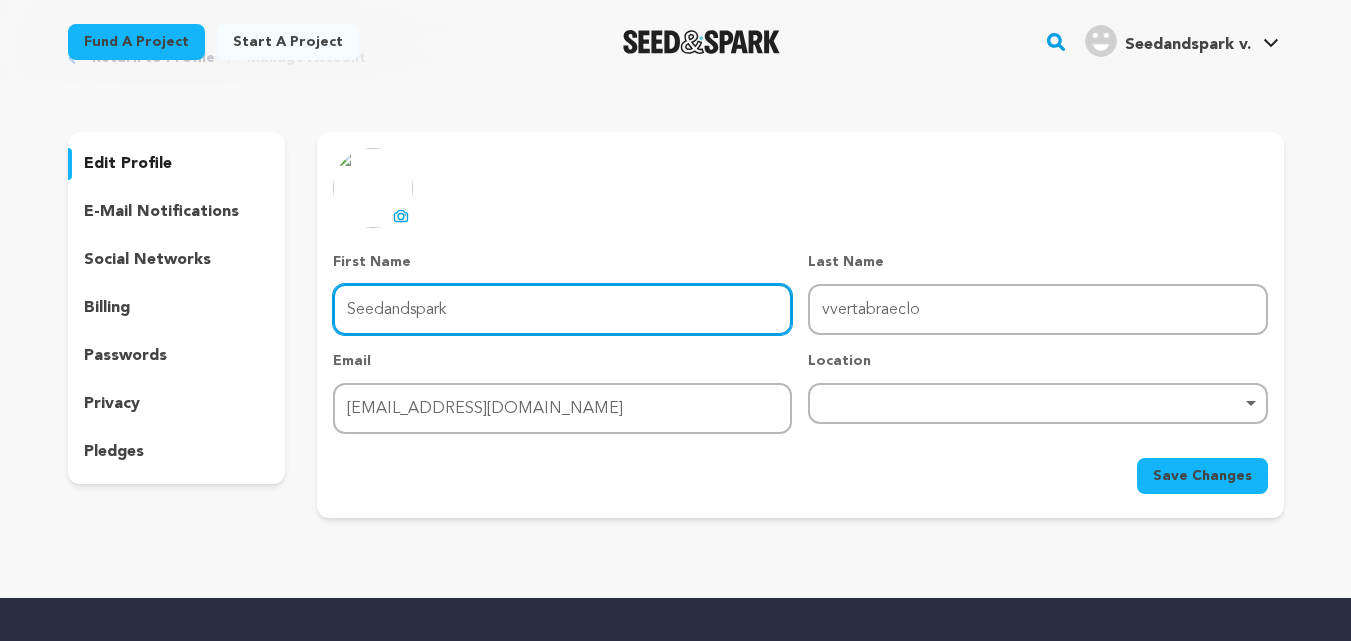 click on "Seedandspark" at bounding box center [562, 309] 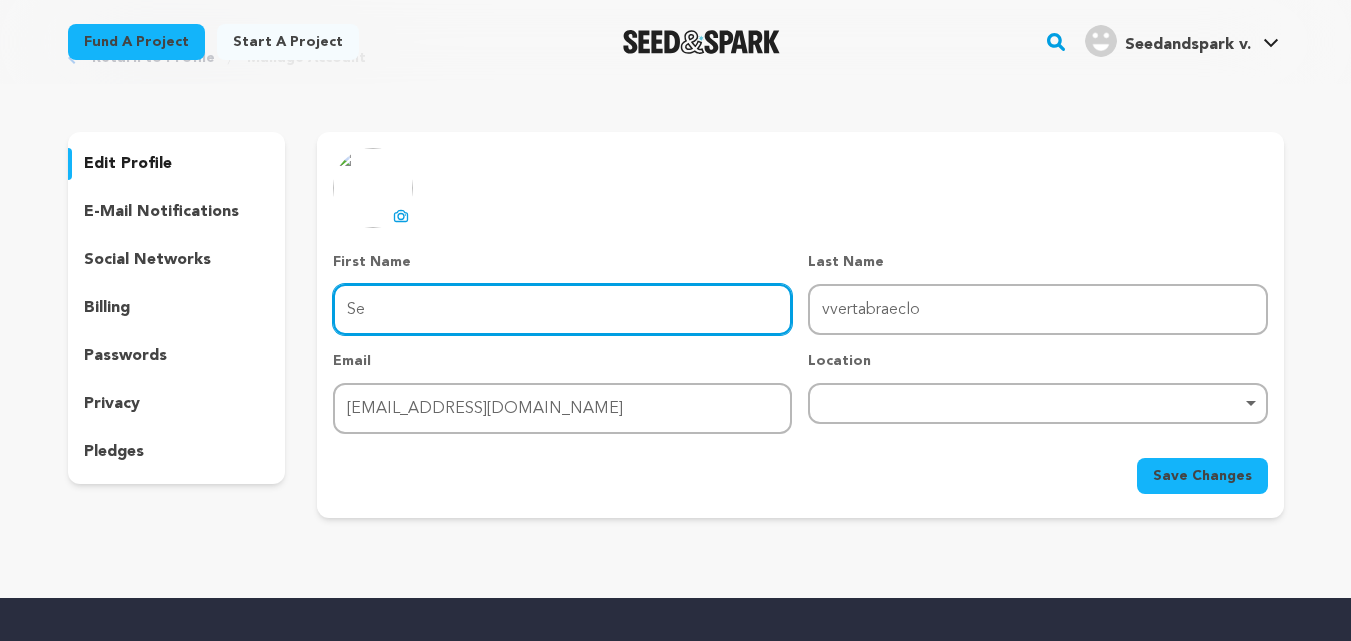 type on "S" 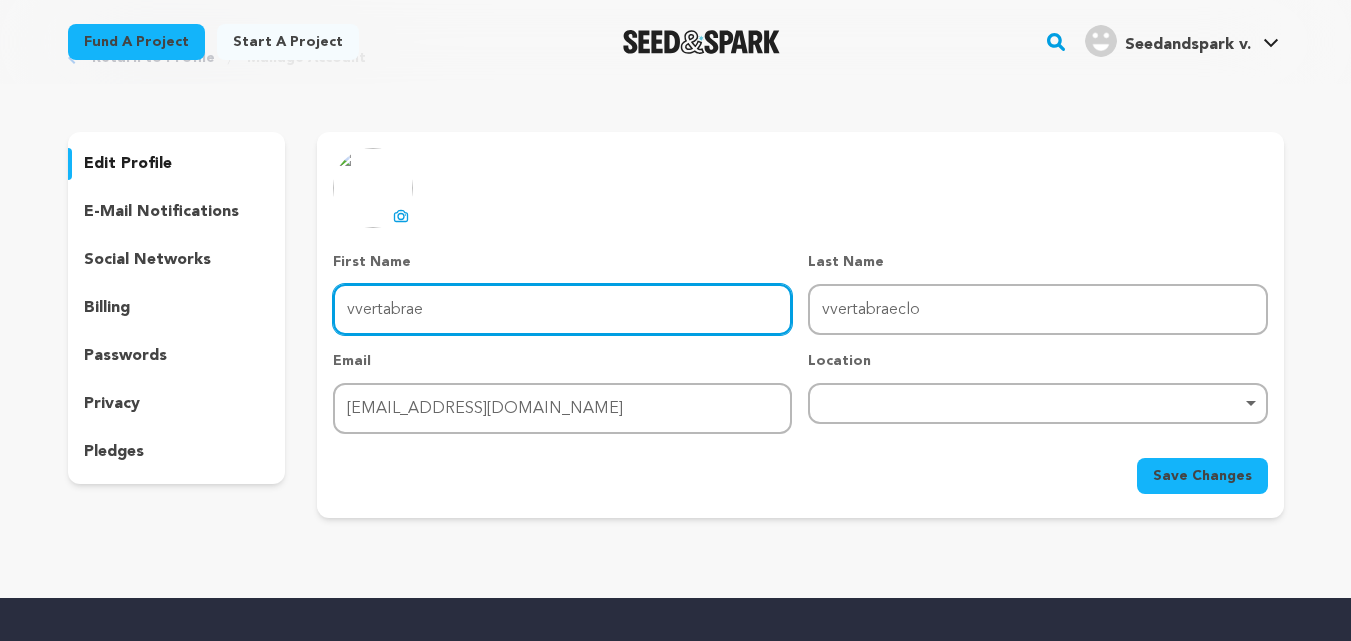 click on "Remove item" at bounding box center [1037, 403] 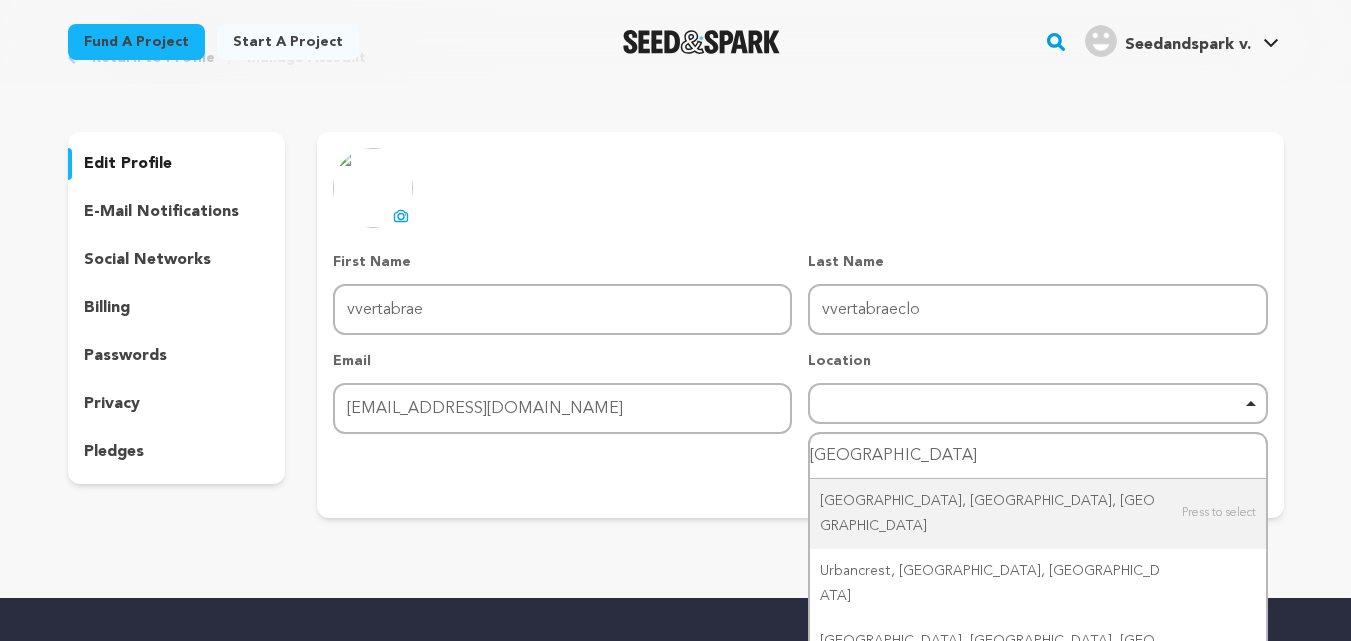 click on "USA" at bounding box center (1037, 456) 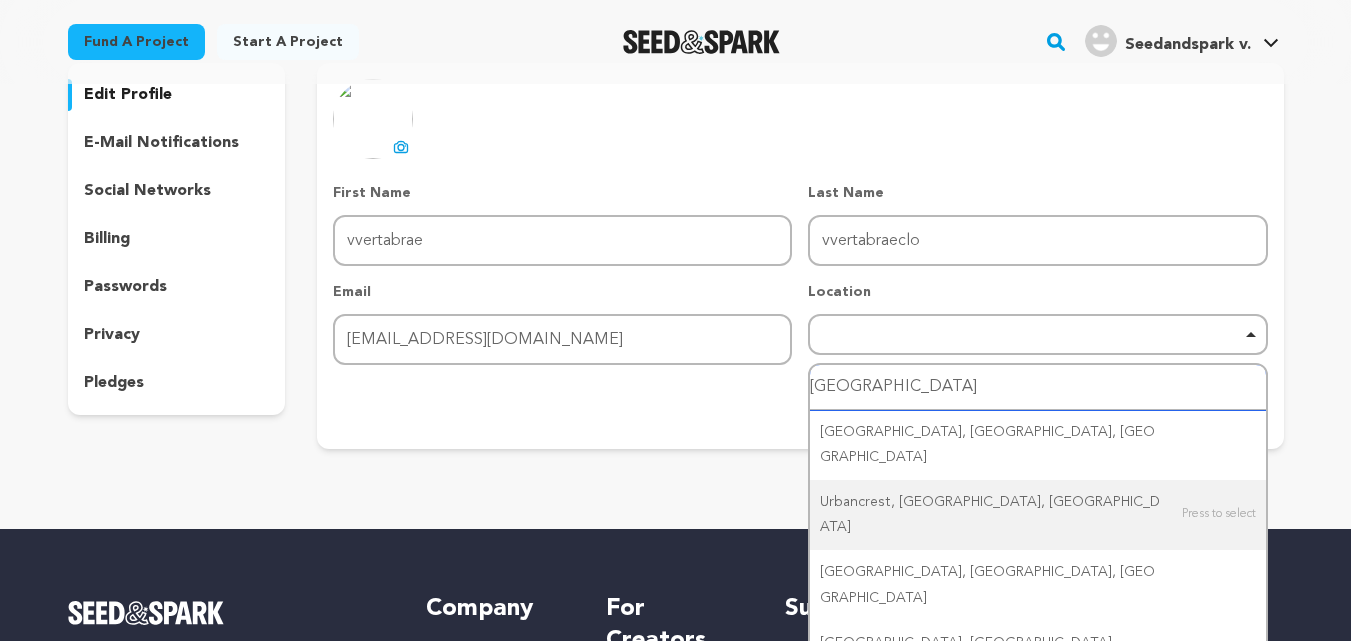 scroll, scrollTop: 37, scrollLeft: 0, axis: vertical 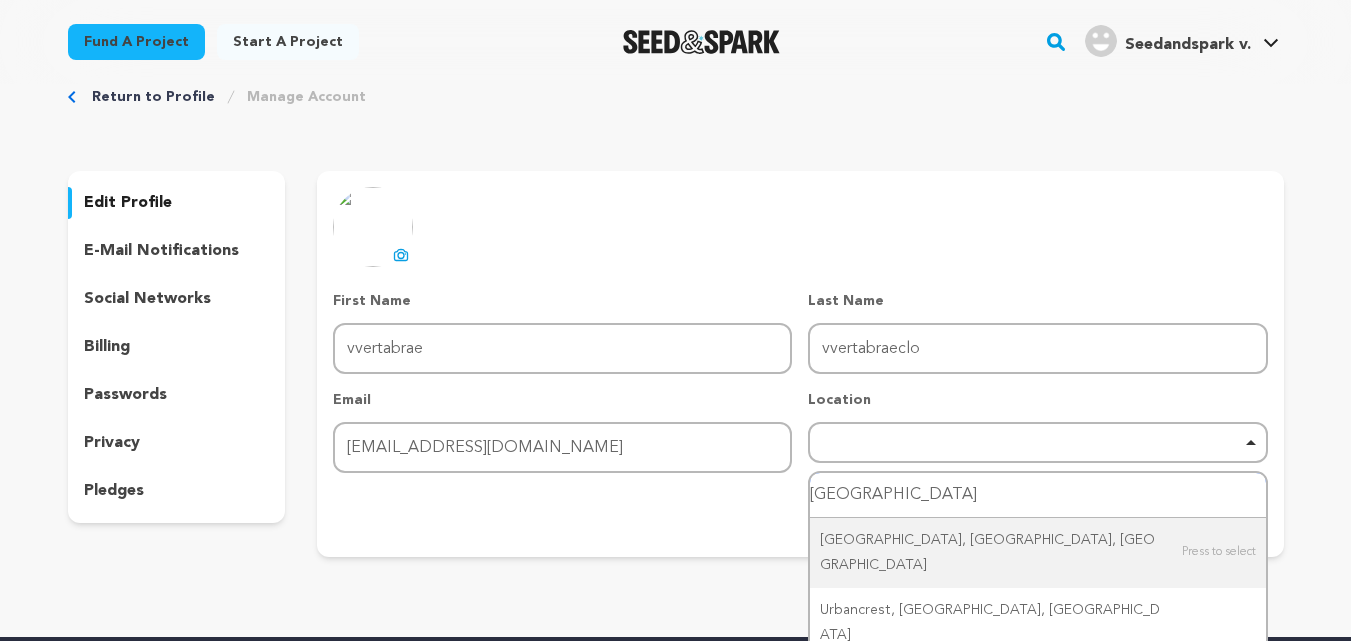 click on "Remove item" at bounding box center (1037, 442) 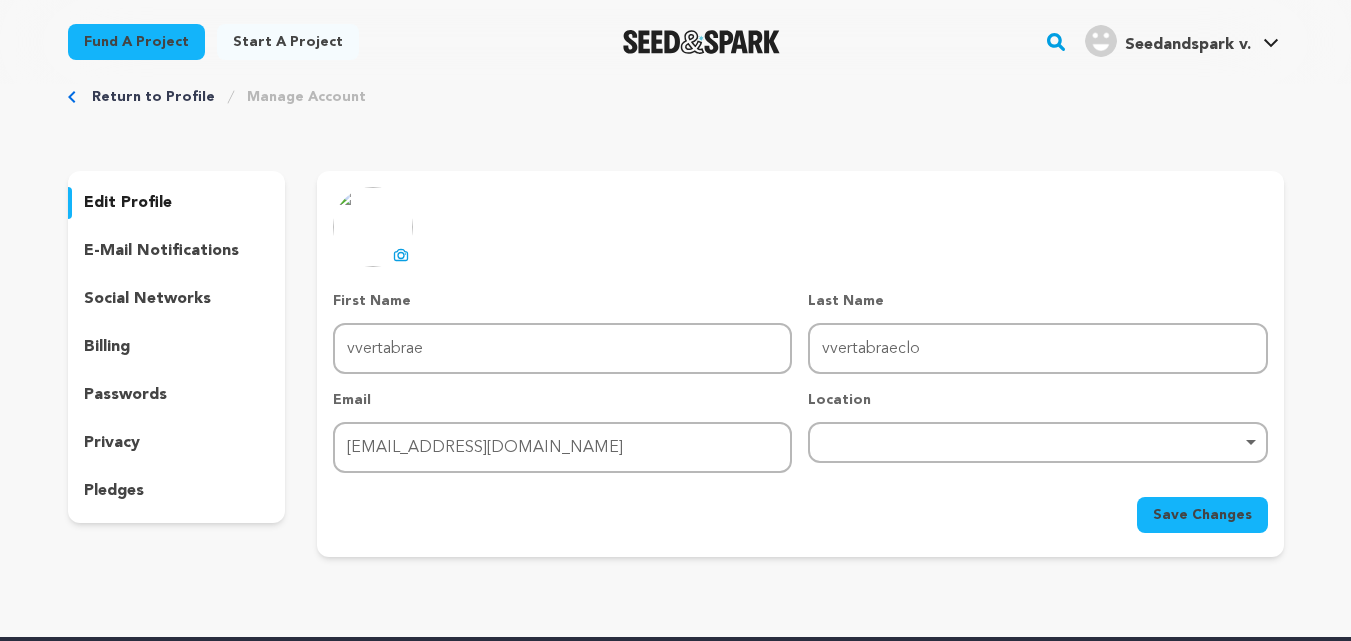 click on "Remove item" at bounding box center (1037, 442) 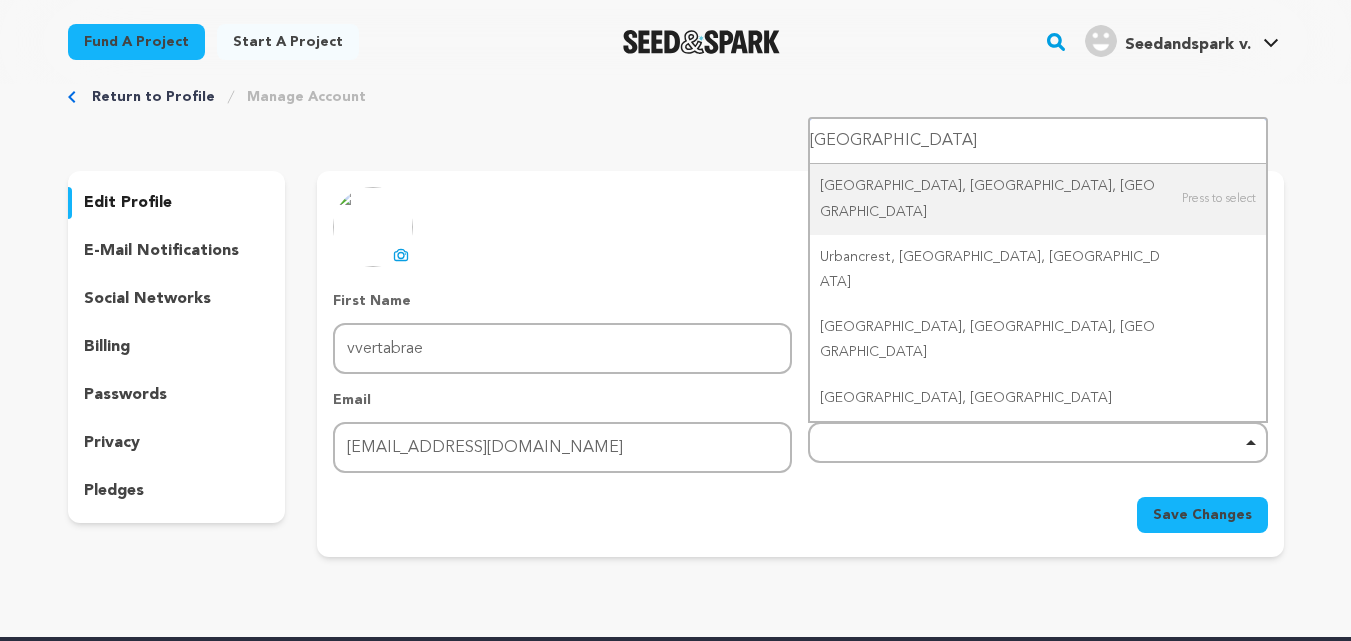 click on "USA" at bounding box center (1037, 141) 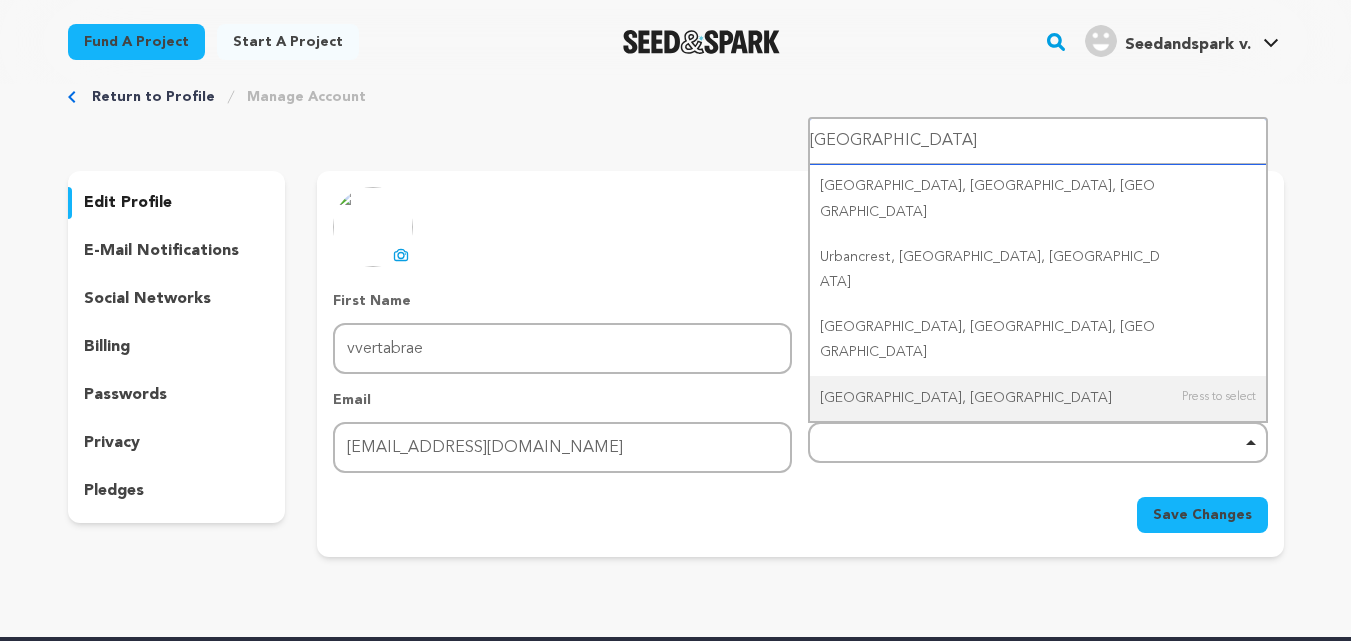 click on "Remove item" at bounding box center [1037, 442] 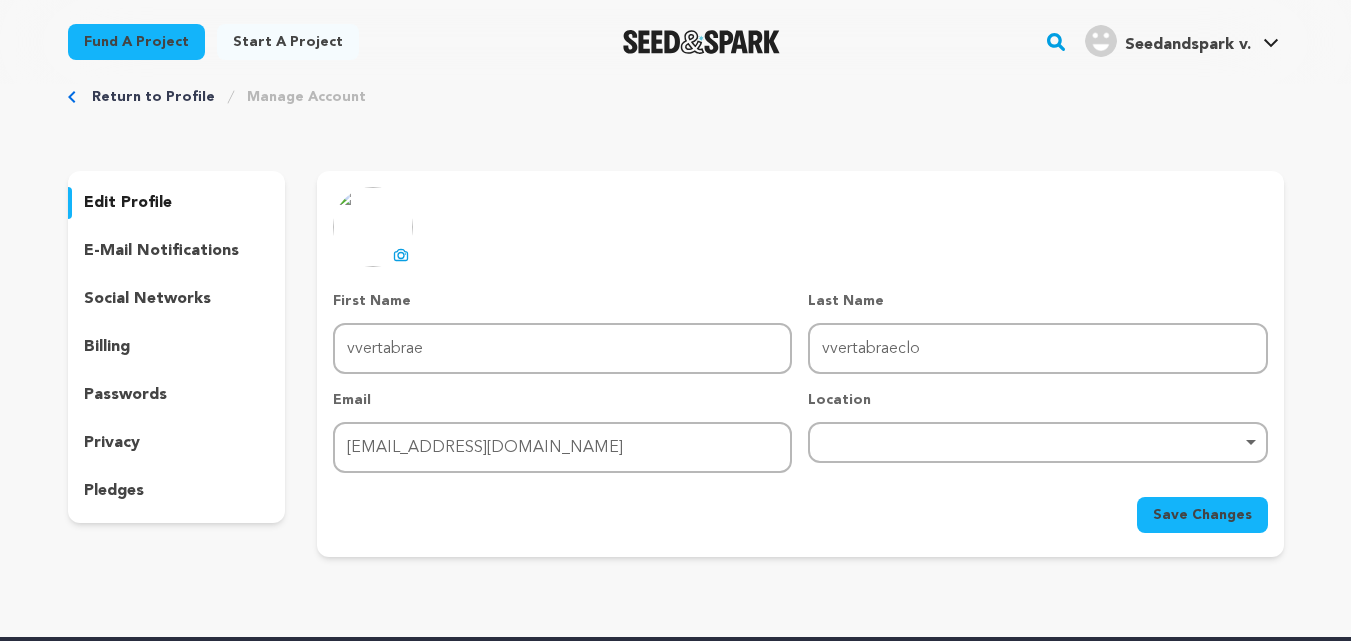 click on "Remove item" at bounding box center (1037, 442) 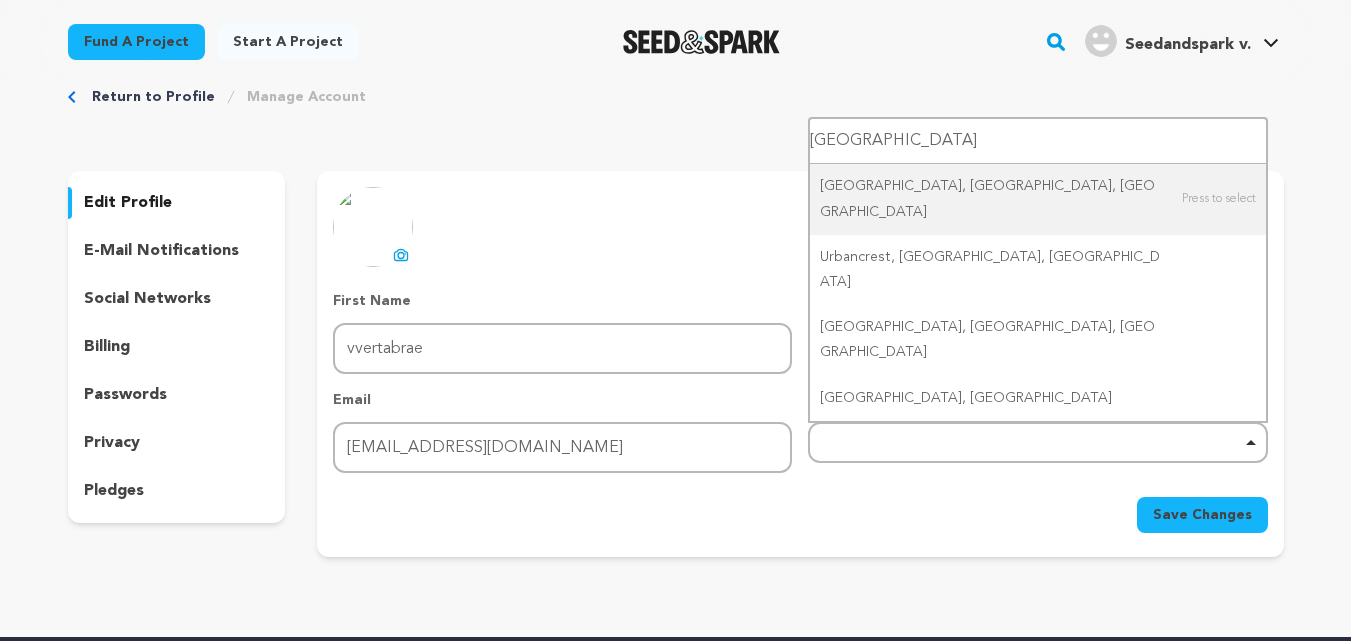 click on "USA" at bounding box center (1037, 141) 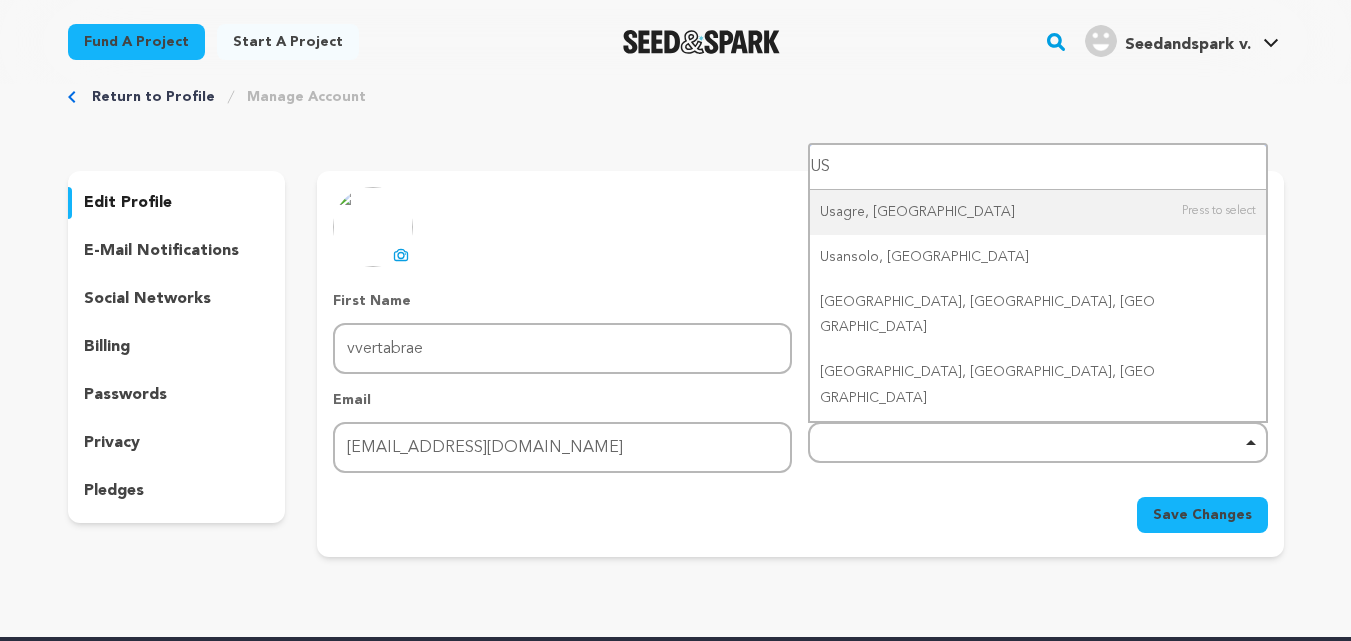 type on "U" 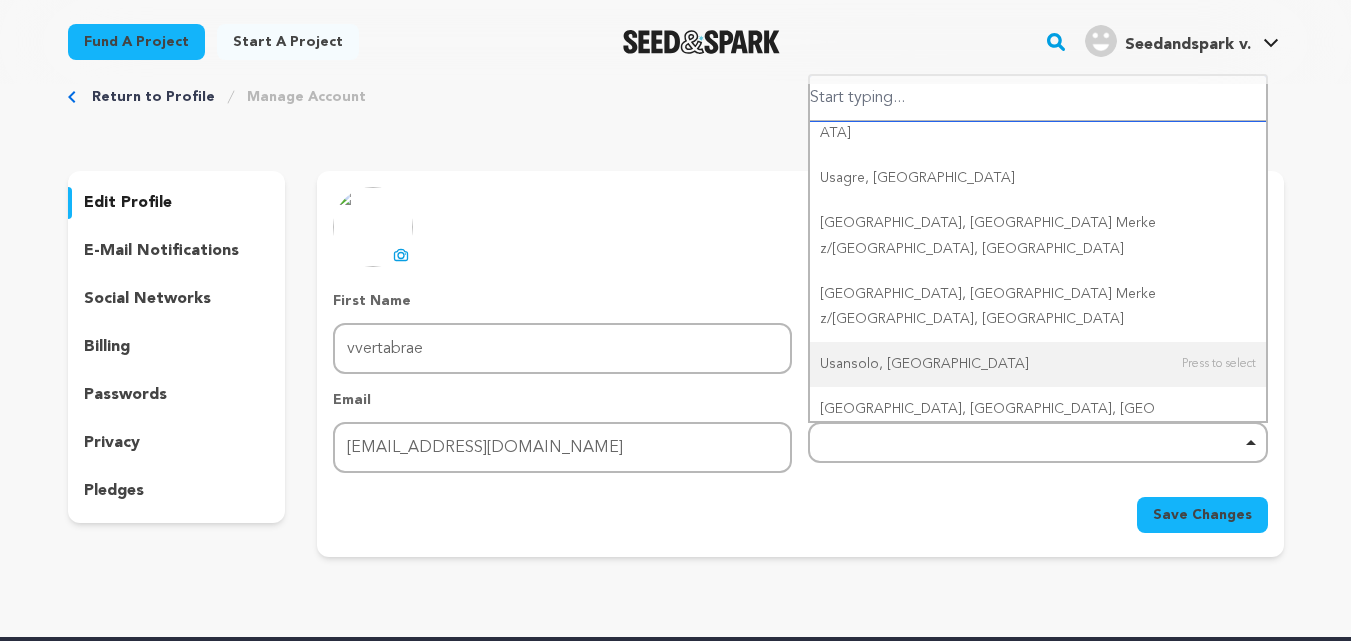 scroll, scrollTop: 624, scrollLeft: 0, axis: vertical 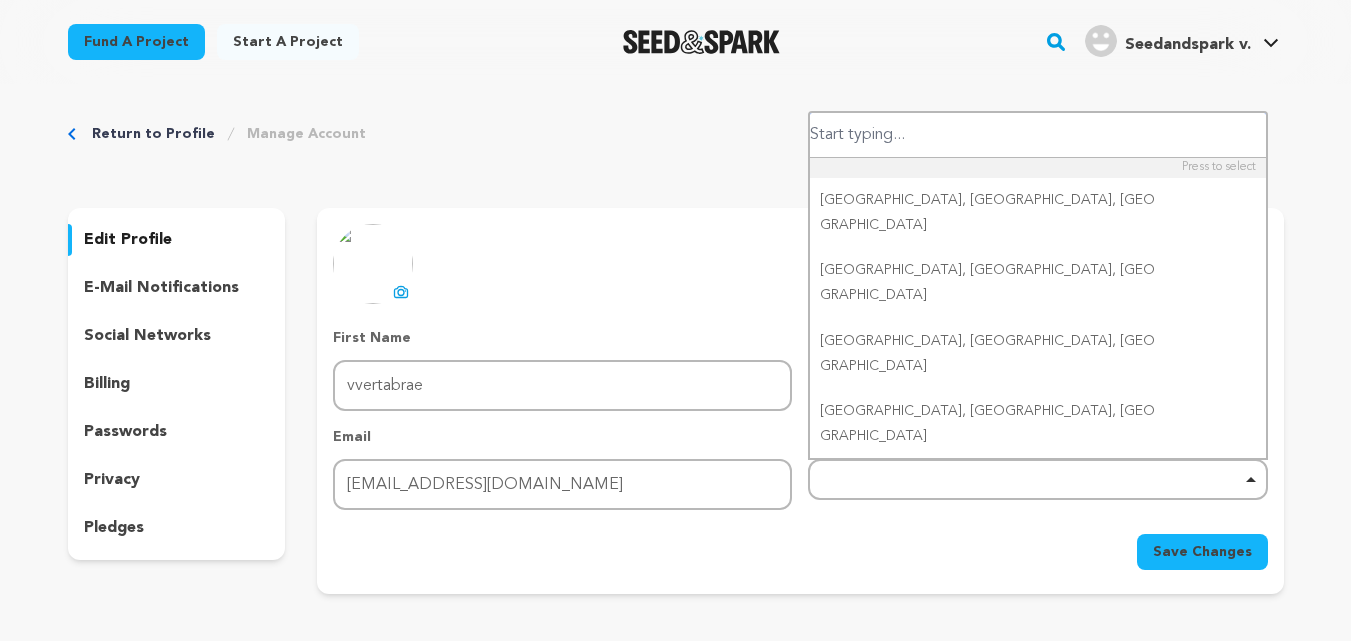 click at bounding box center (1037, 135) 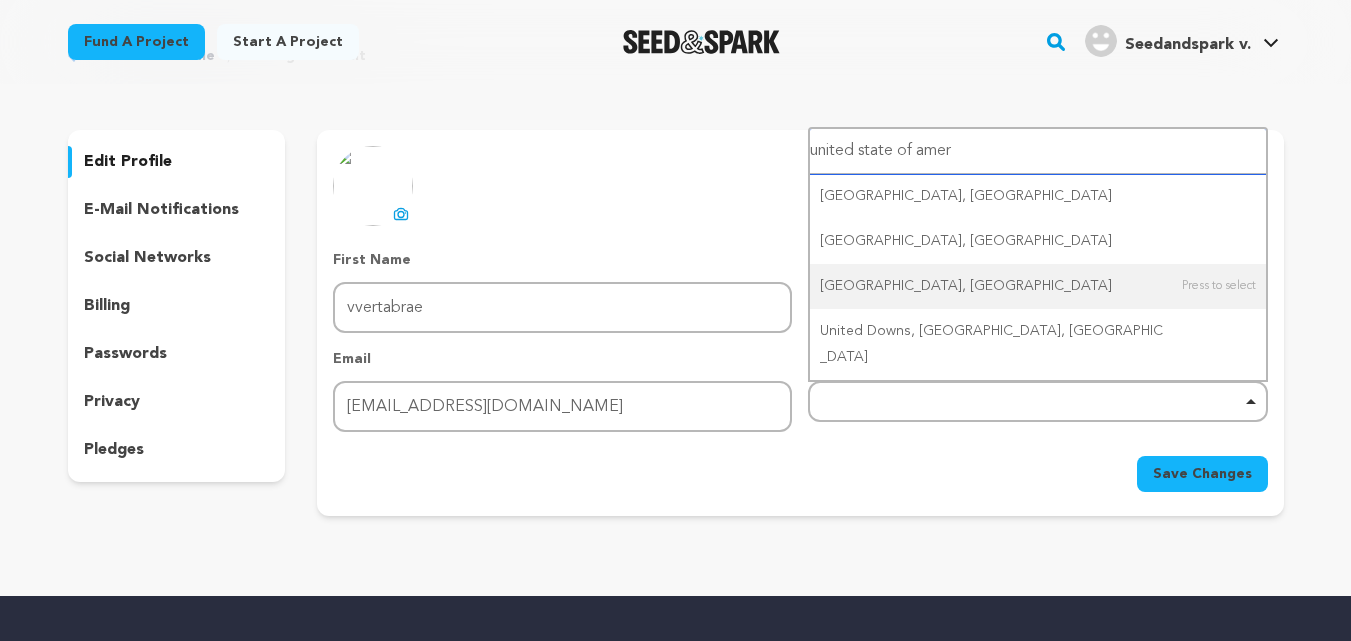 scroll, scrollTop: 73, scrollLeft: 0, axis: vertical 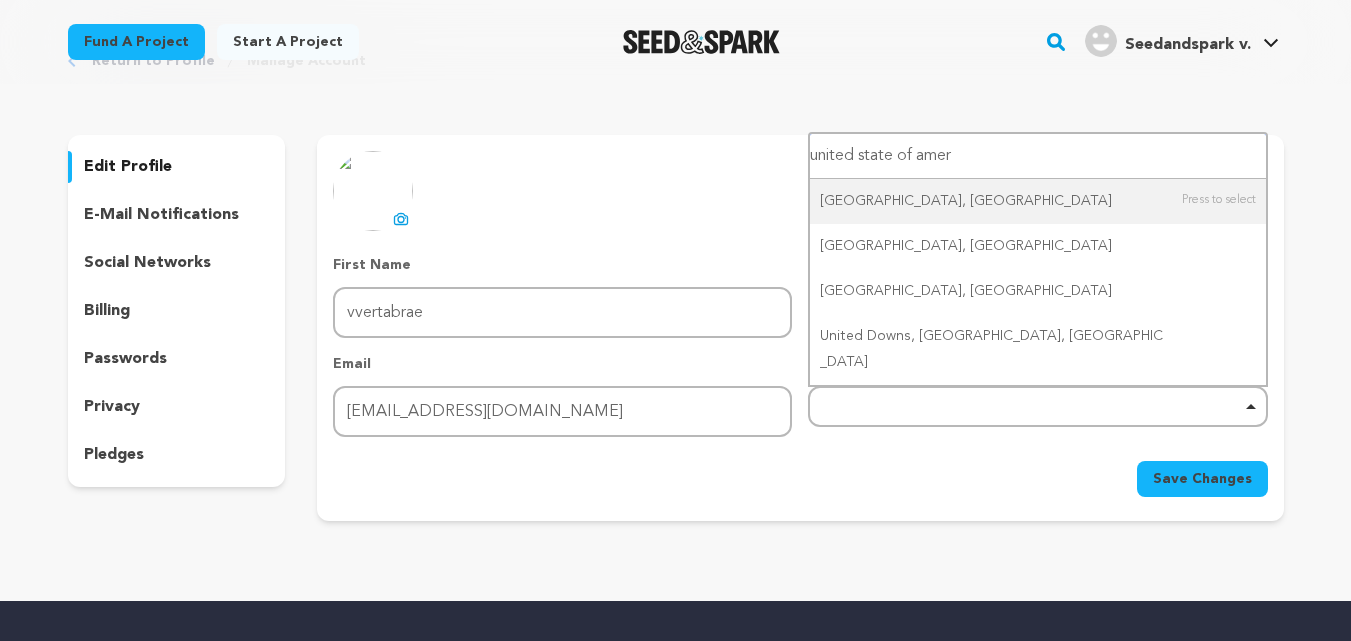 click on "united state of amer" at bounding box center (1037, 156) 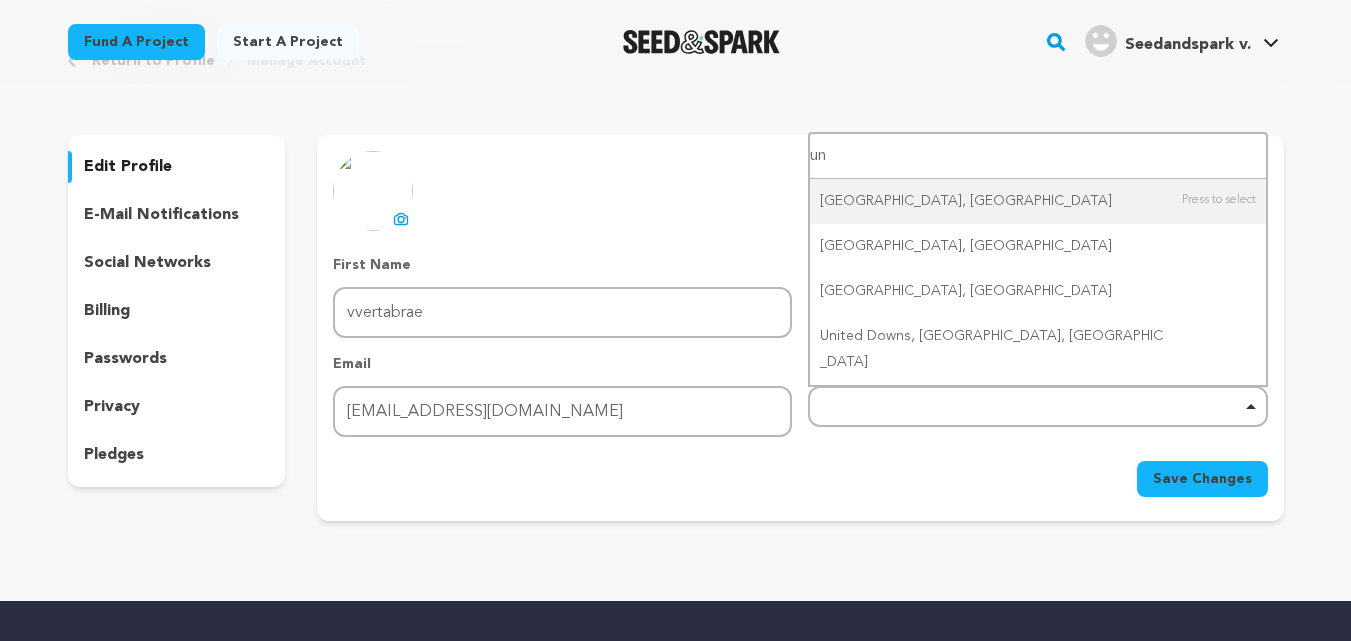 type on "u" 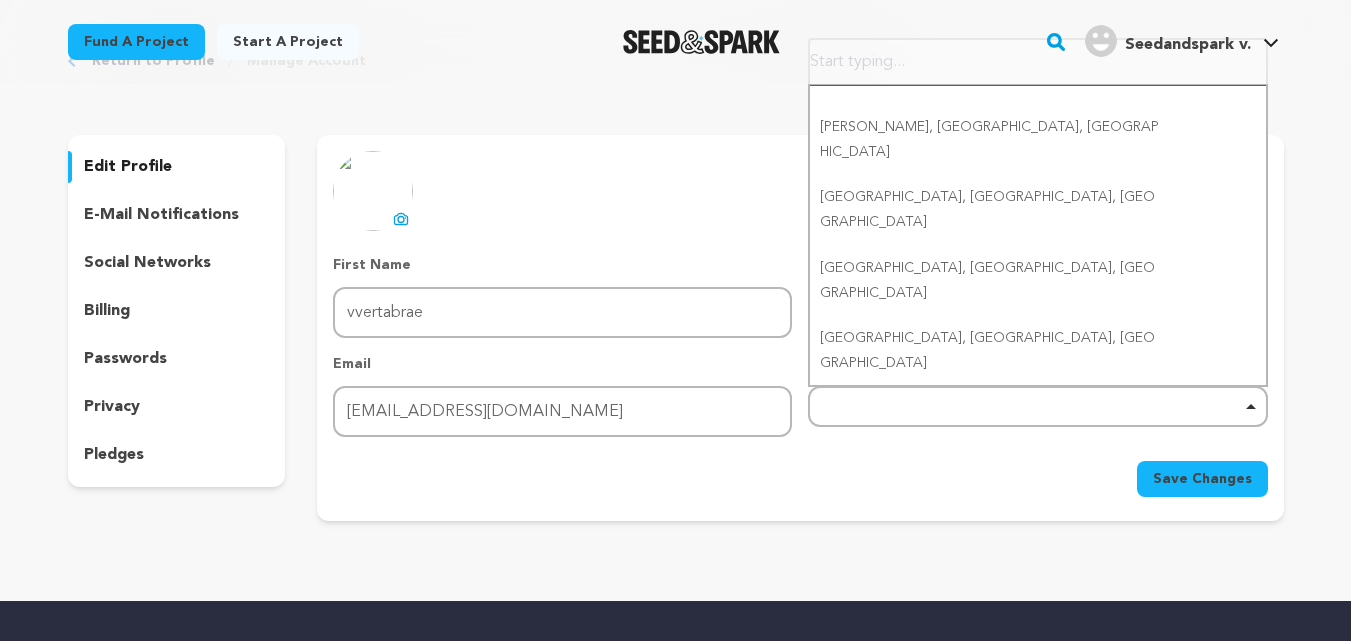 type 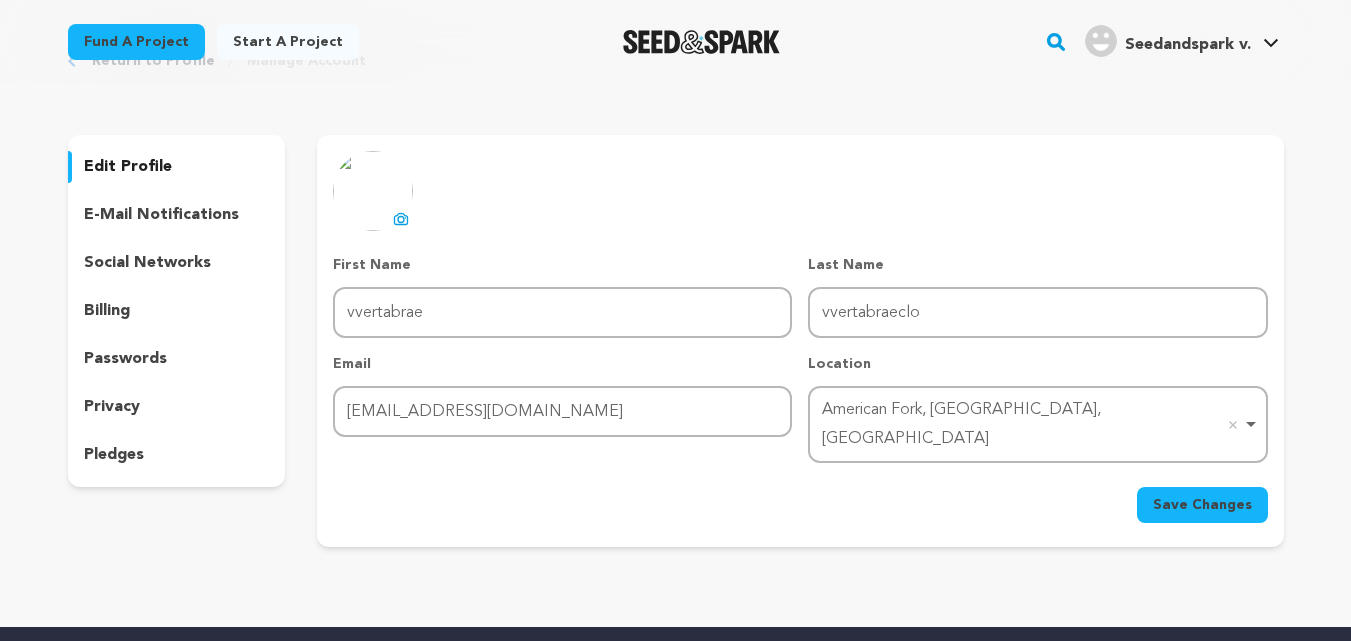 click on "Save Changes" at bounding box center [1202, 505] 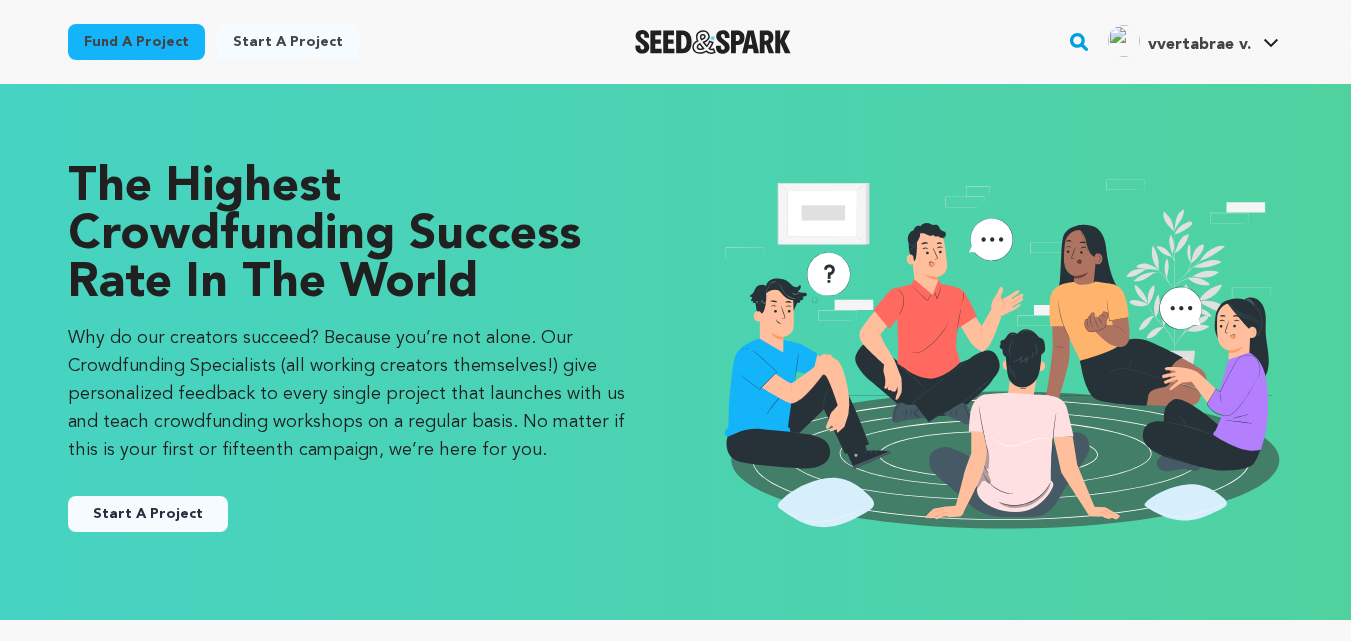 scroll, scrollTop: 0, scrollLeft: 0, axis: both 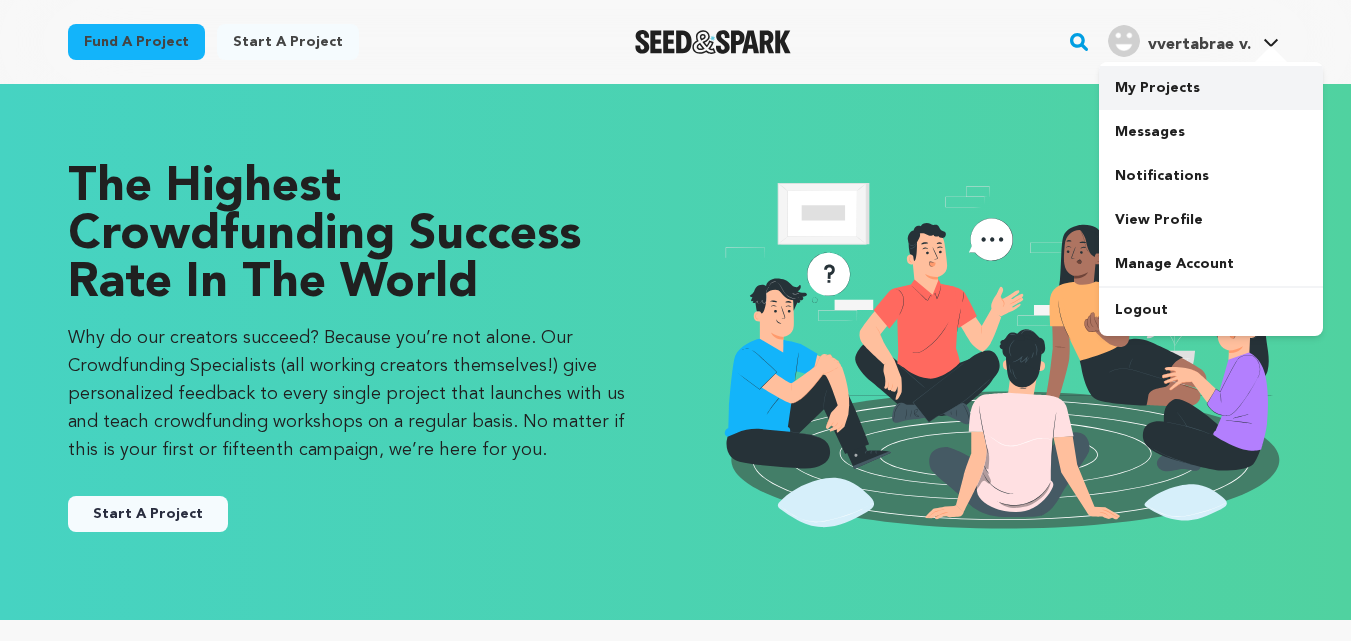 click on "My Projects" at bounding box center [1211, 88] 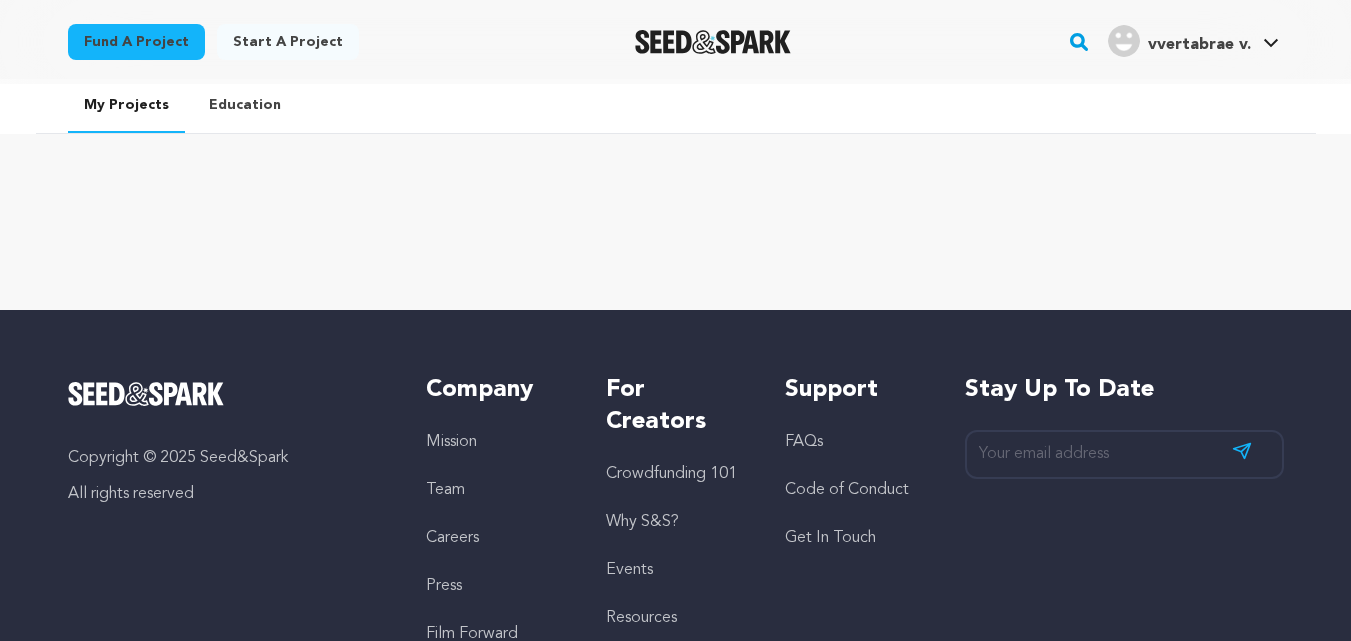 scroll, scrollTop: 0, scrollLeft: 0, axis: both 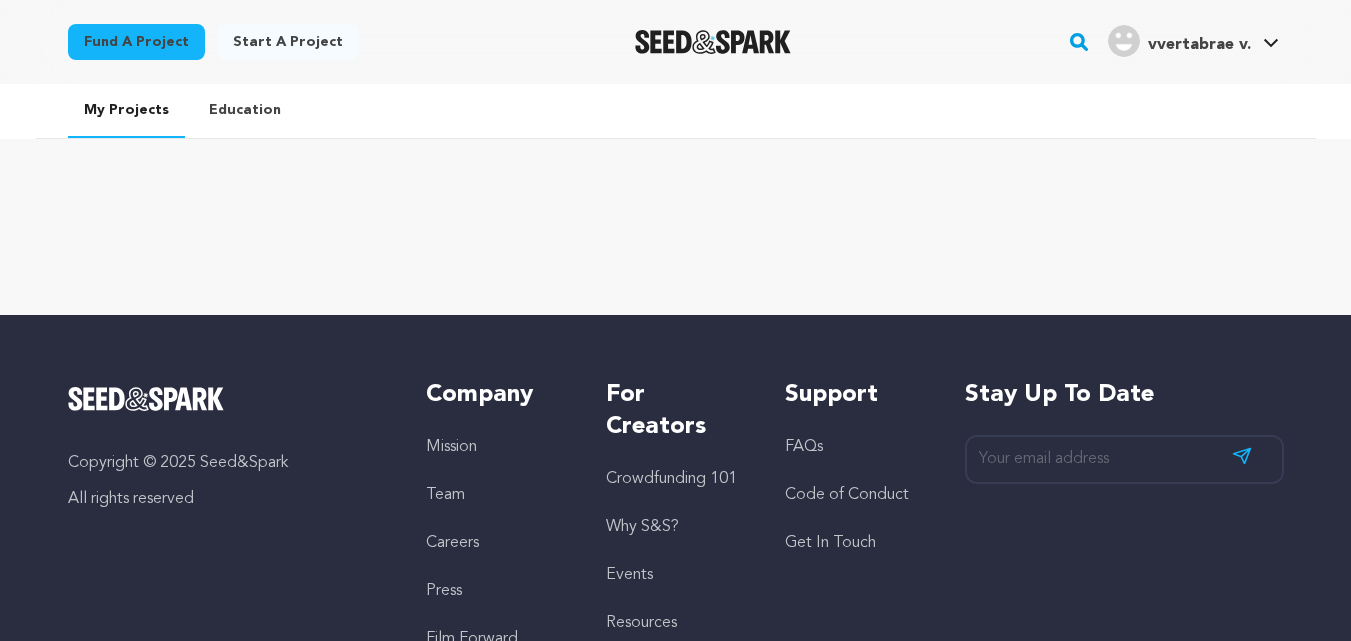 click at bounding box center [676, 211] 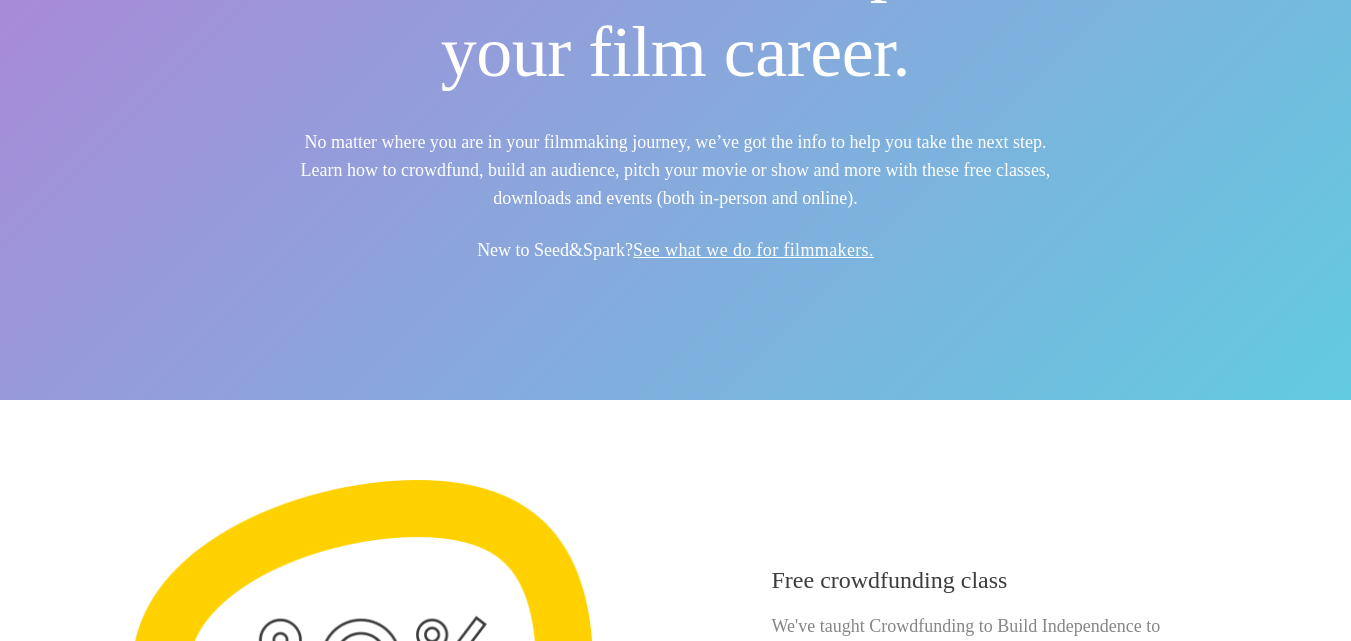 scroll, scrollTop: 247, scrollLeft: 0, axis: vertical 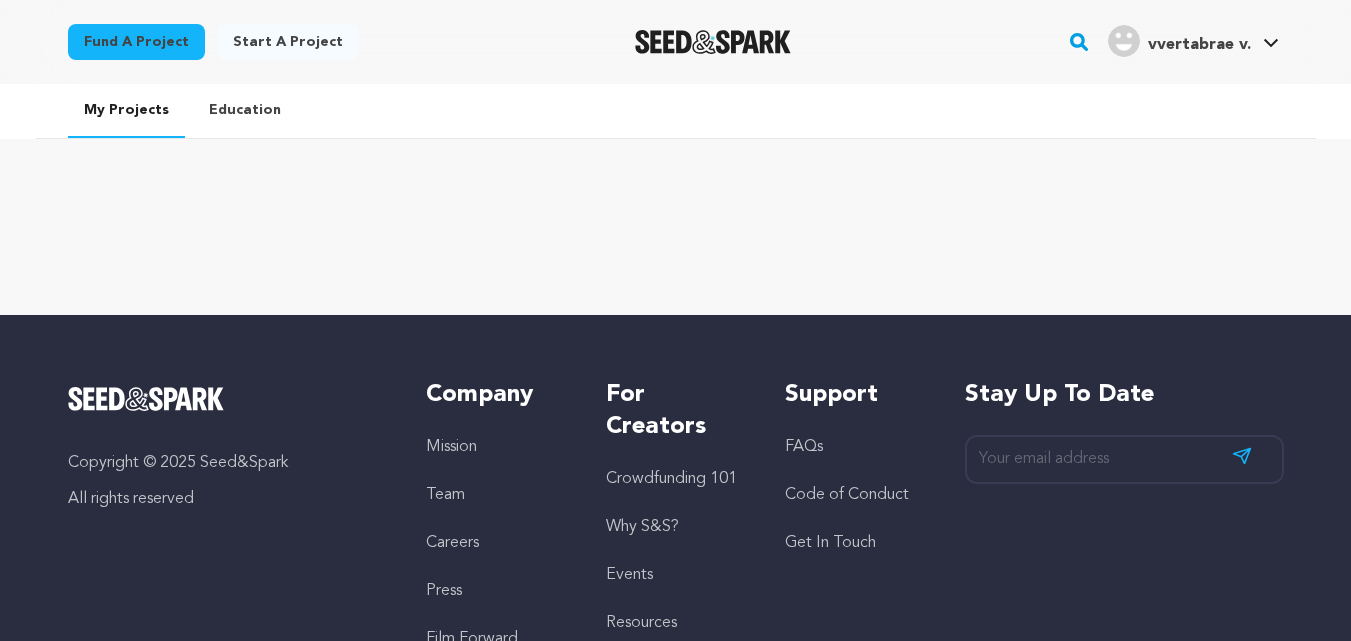 click on "vvertabrae v." at bounding box center (1199, 45) 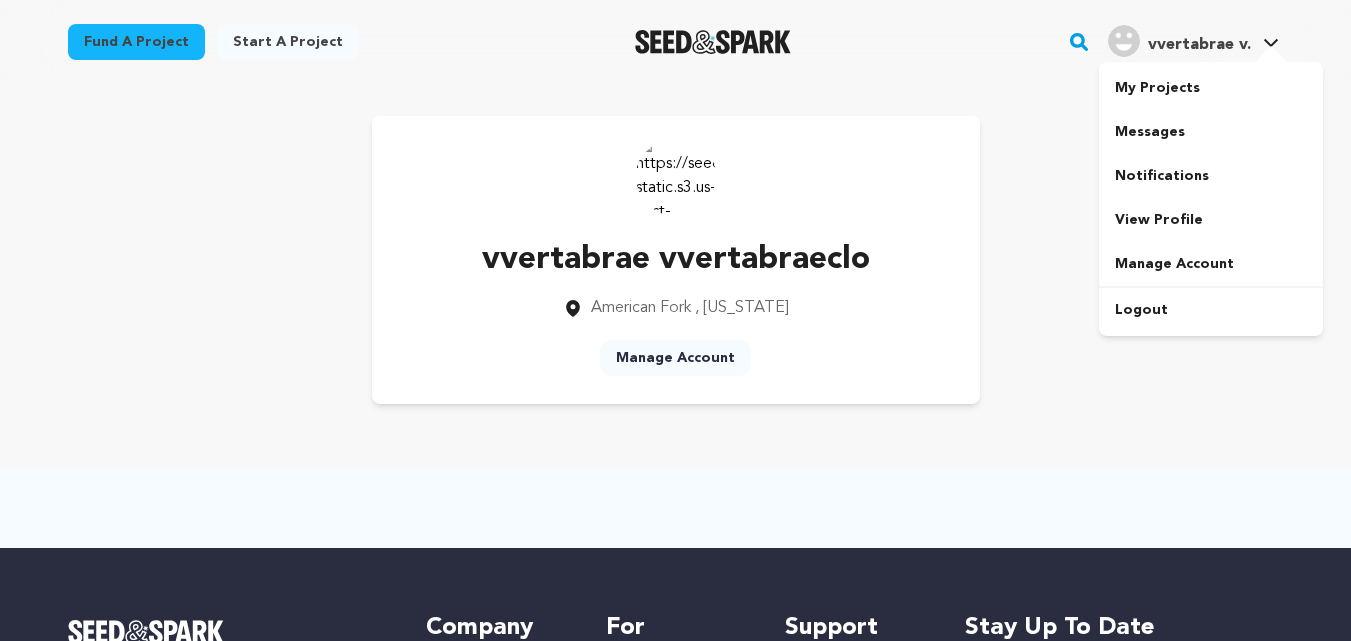 scroll, scrollTop: 0, scrollLeft: 0, axis: both 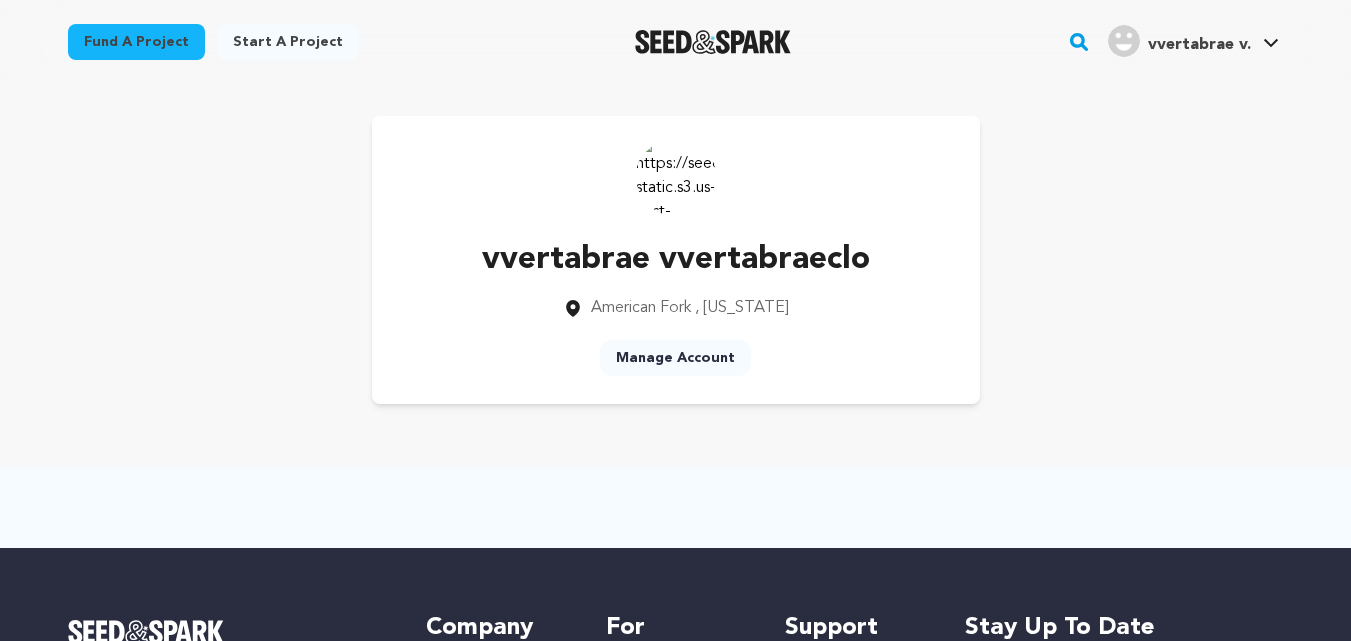 click on "Manage Account" at bounding box center [675, 358] 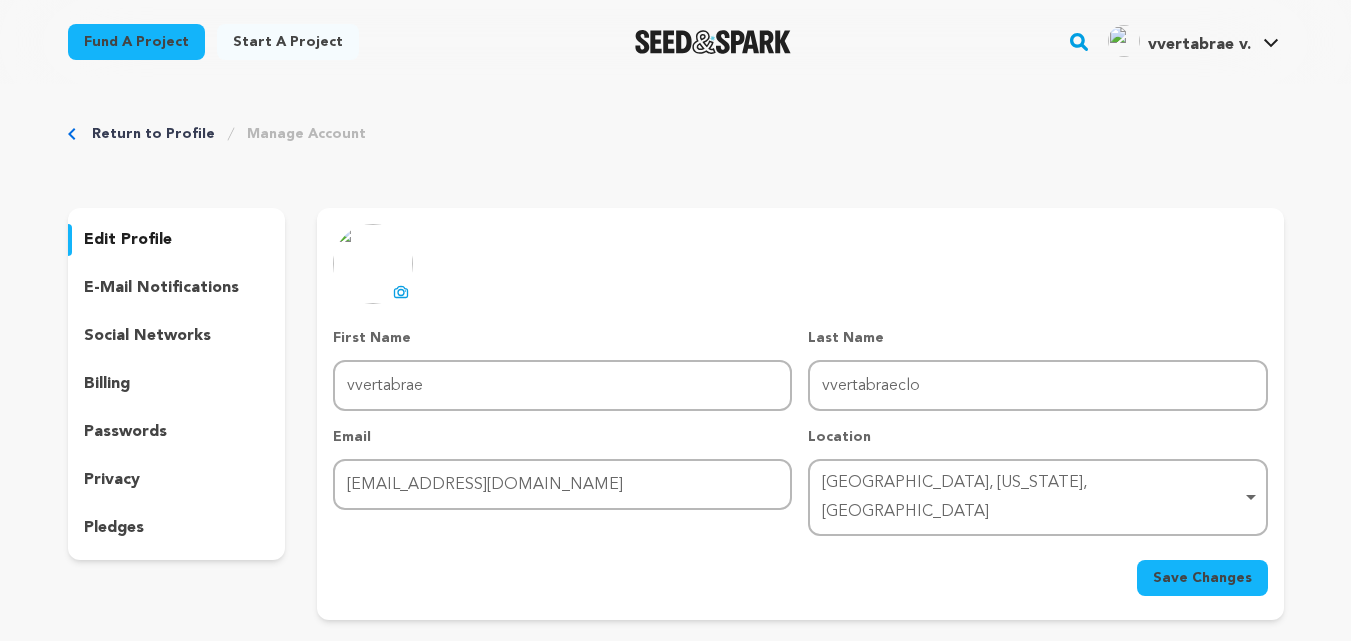 scroll, scrollTop: 0, scrollLeft: 0, axis: both 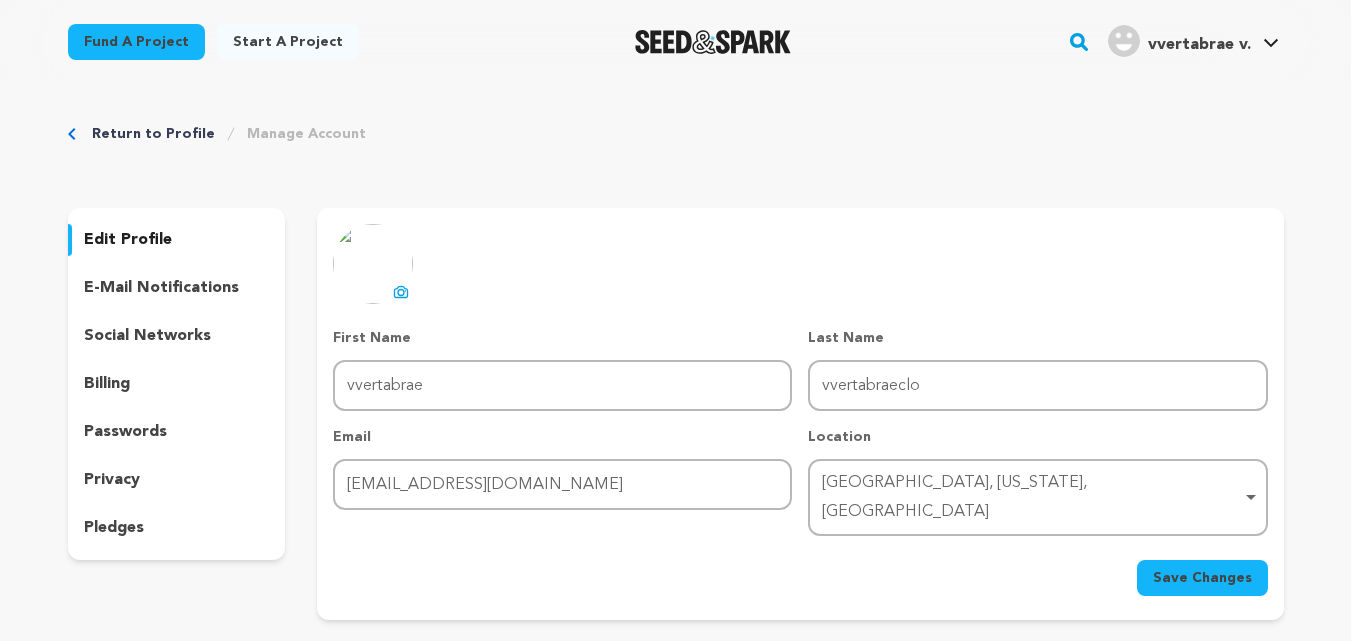click on "[GEOGRAPHIC_DATA], [US_STATE], [GEOGRAPHIC_DATA] Remove item" at bounding box center (1031, 498) 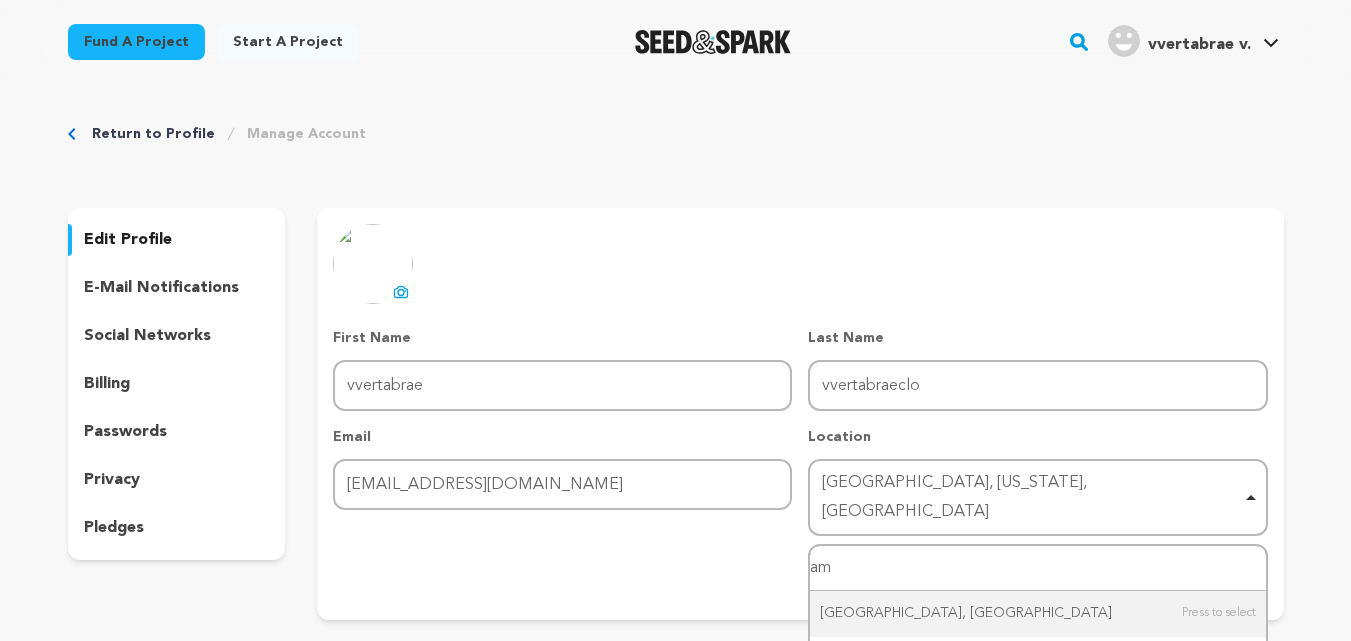 type on "a" 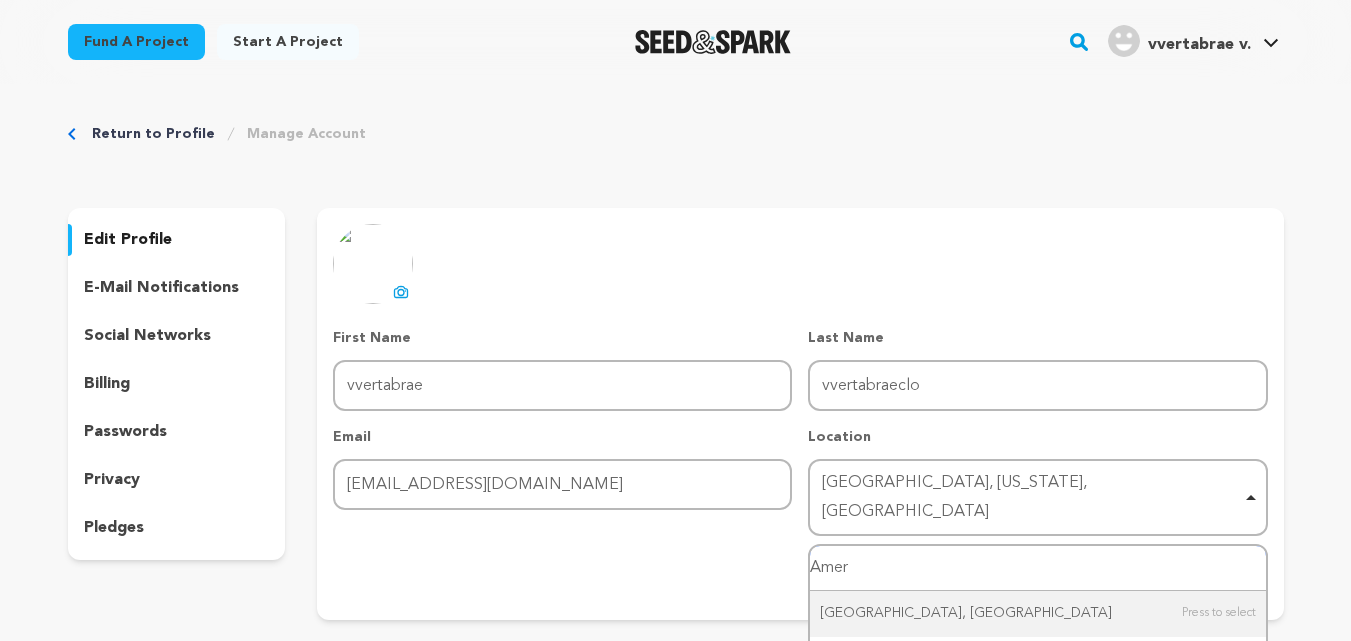 type on "Ameri" 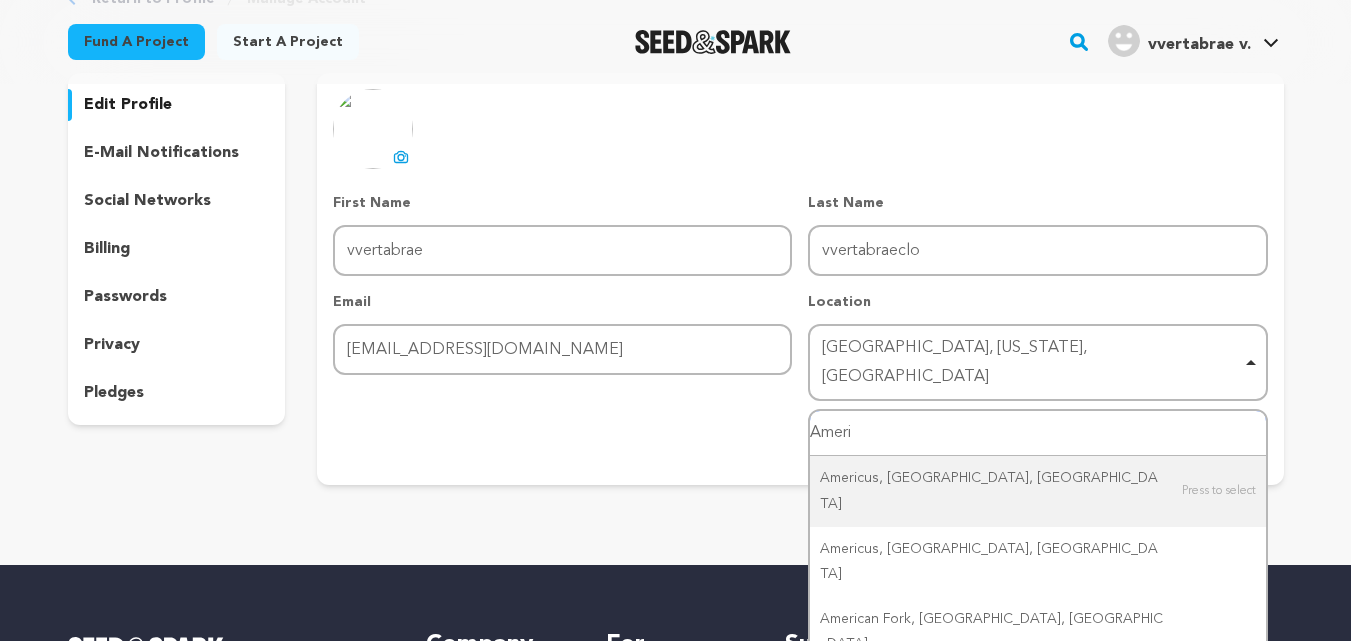 scroll, scrollTop: 136, scrollLeft: 0, axis: vertical 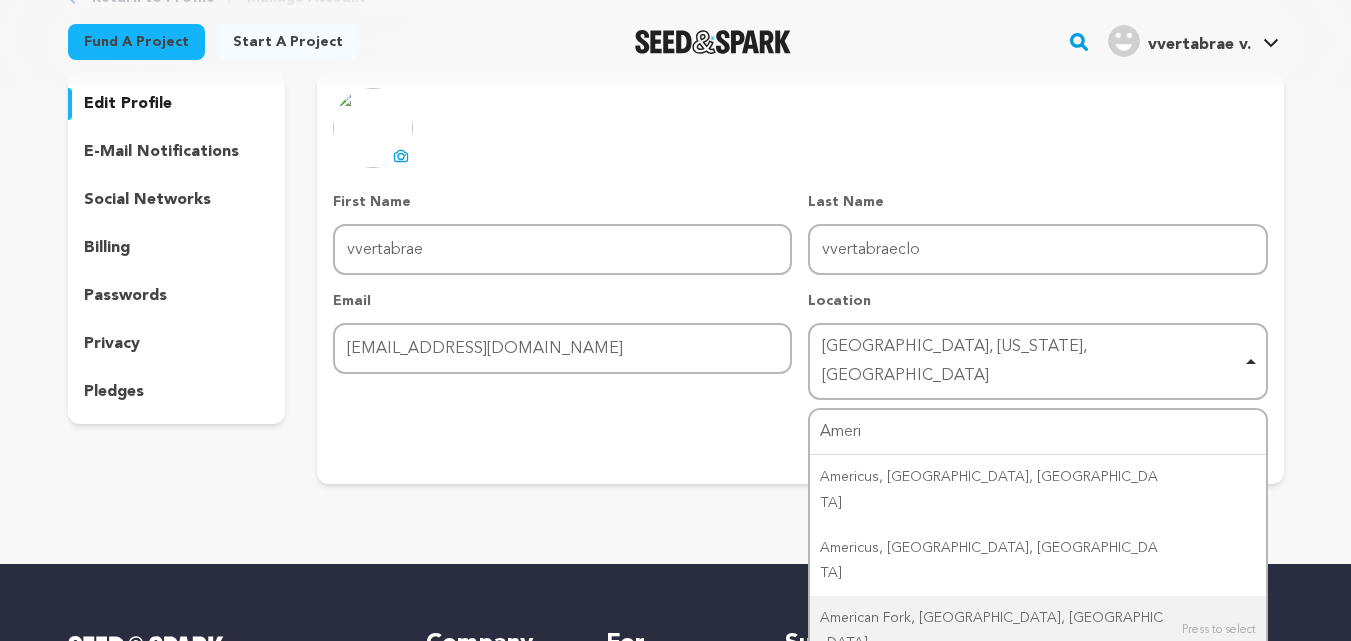 type 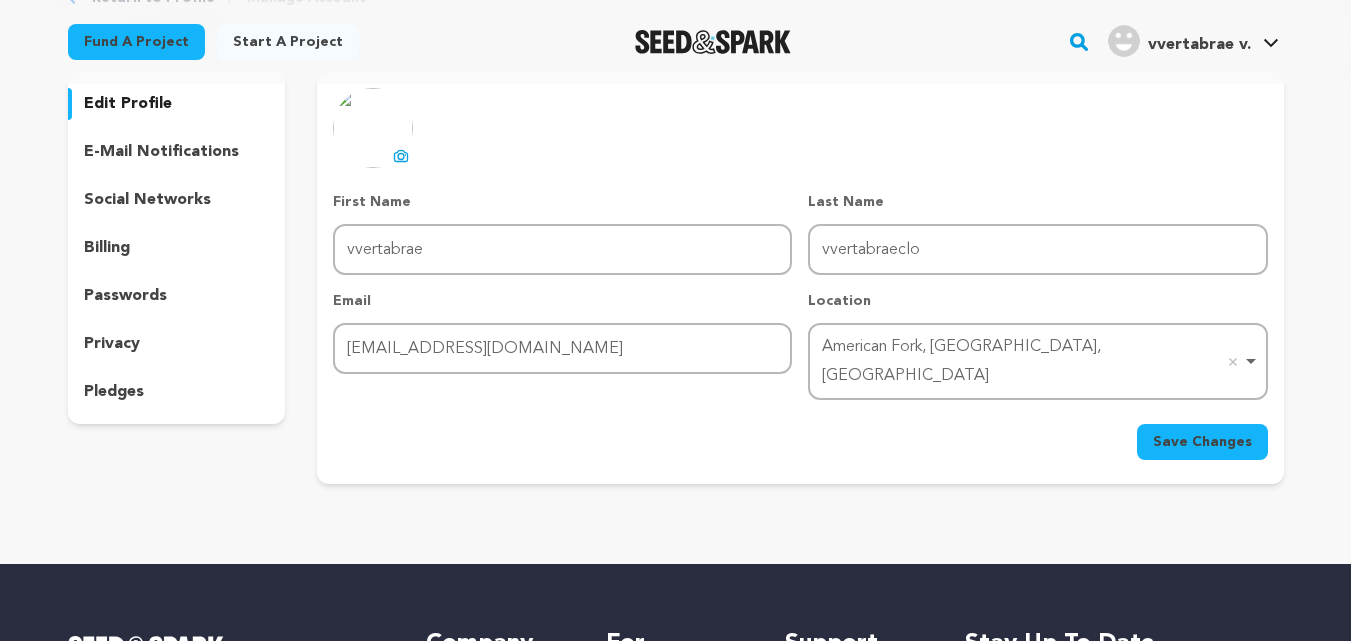 click on "Save Changes" at bounding box center (1202, 442) 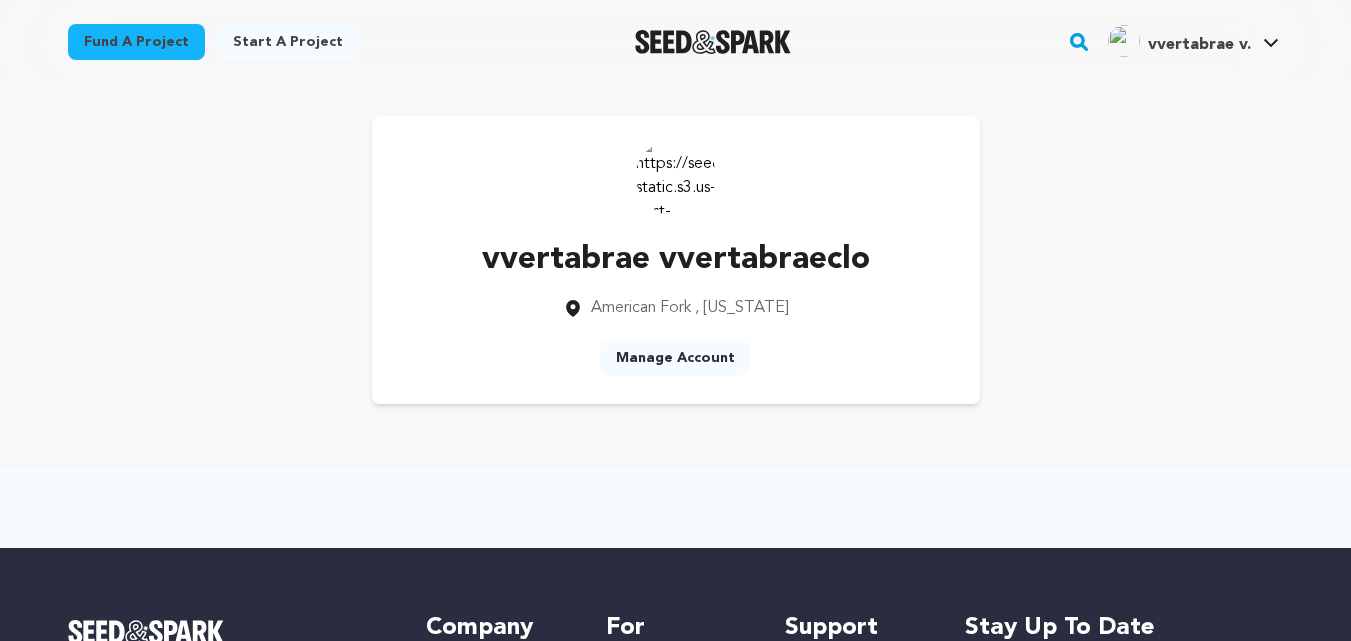 scroll, scrollTop: 0, scrollLeft: 0, axis: both 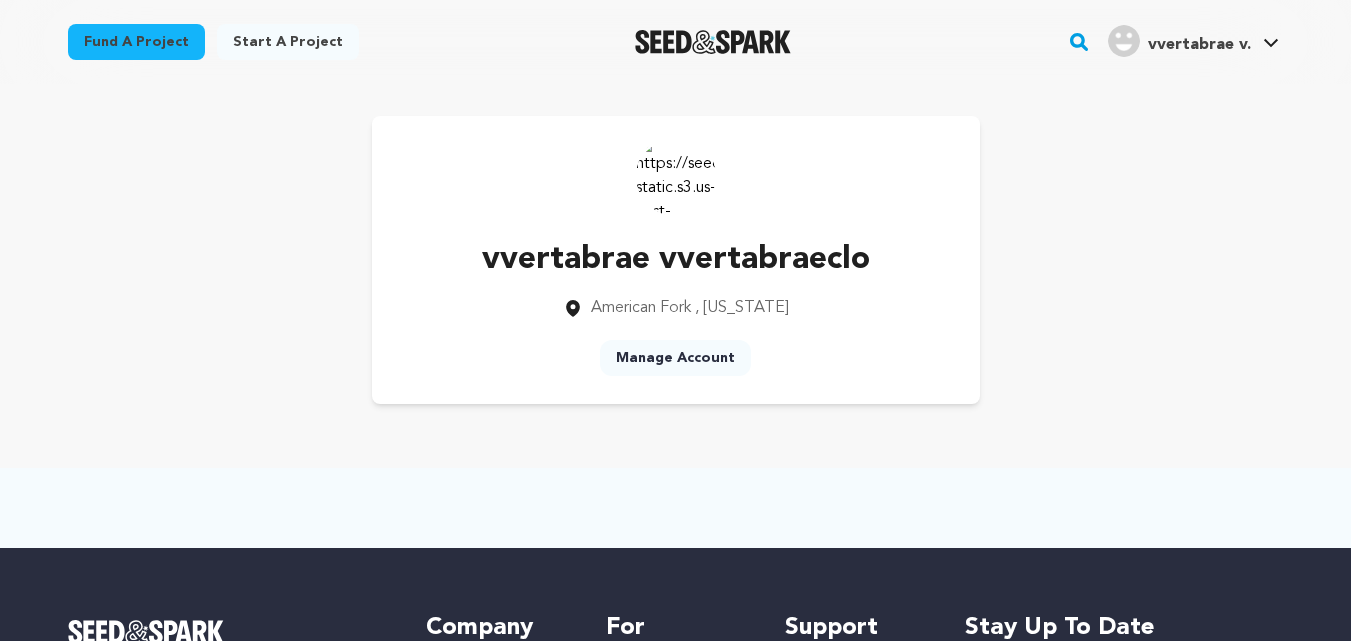 click on "Manage Account" at bounding box center [675, 358] 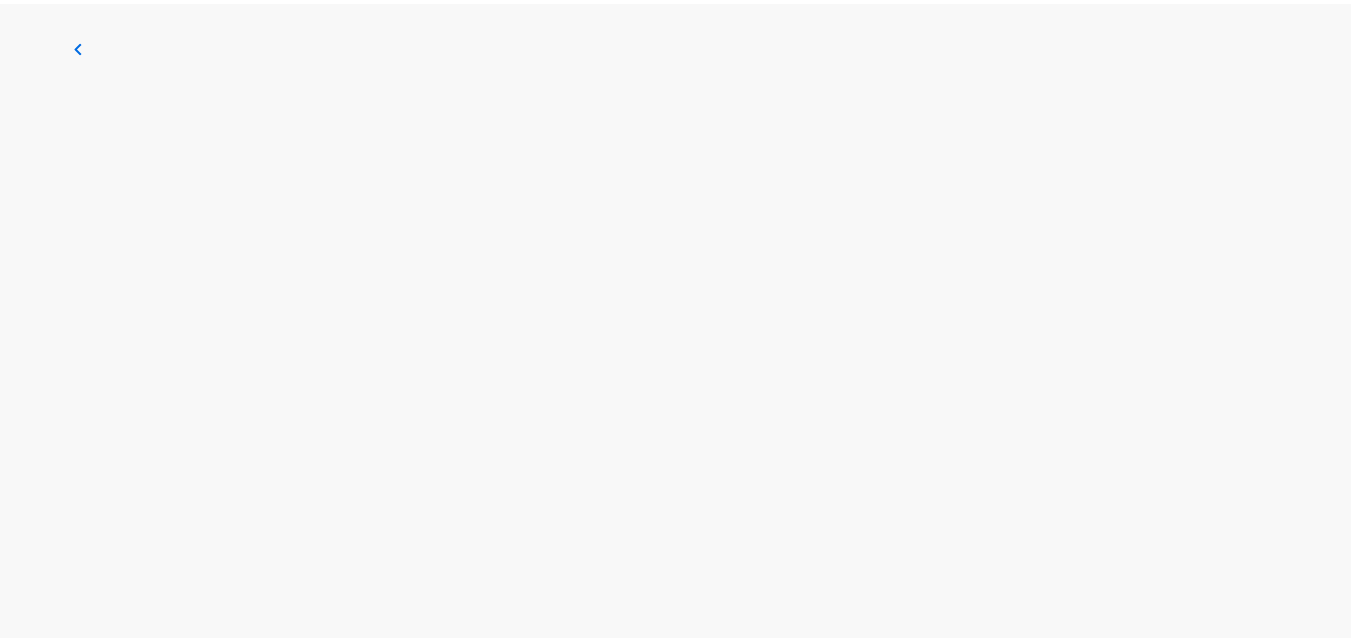 scroll, scrollTop: 0, scrollLeft: 0, axis: both 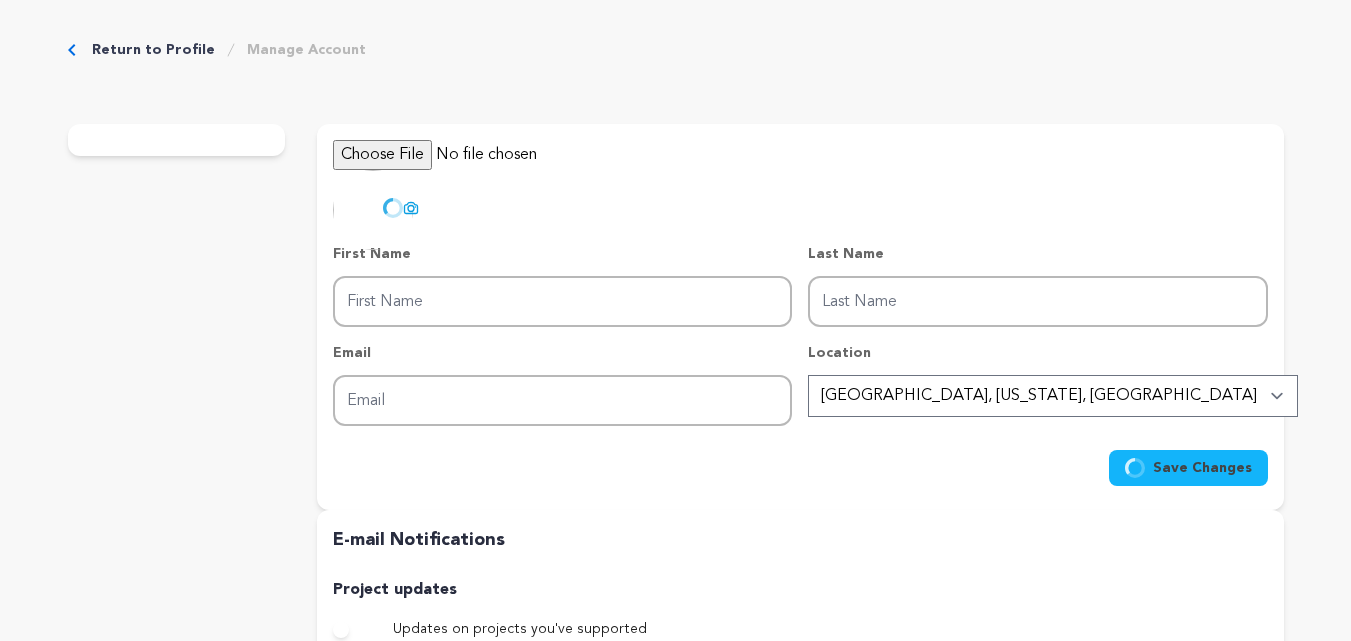 type on "vvertabrae" 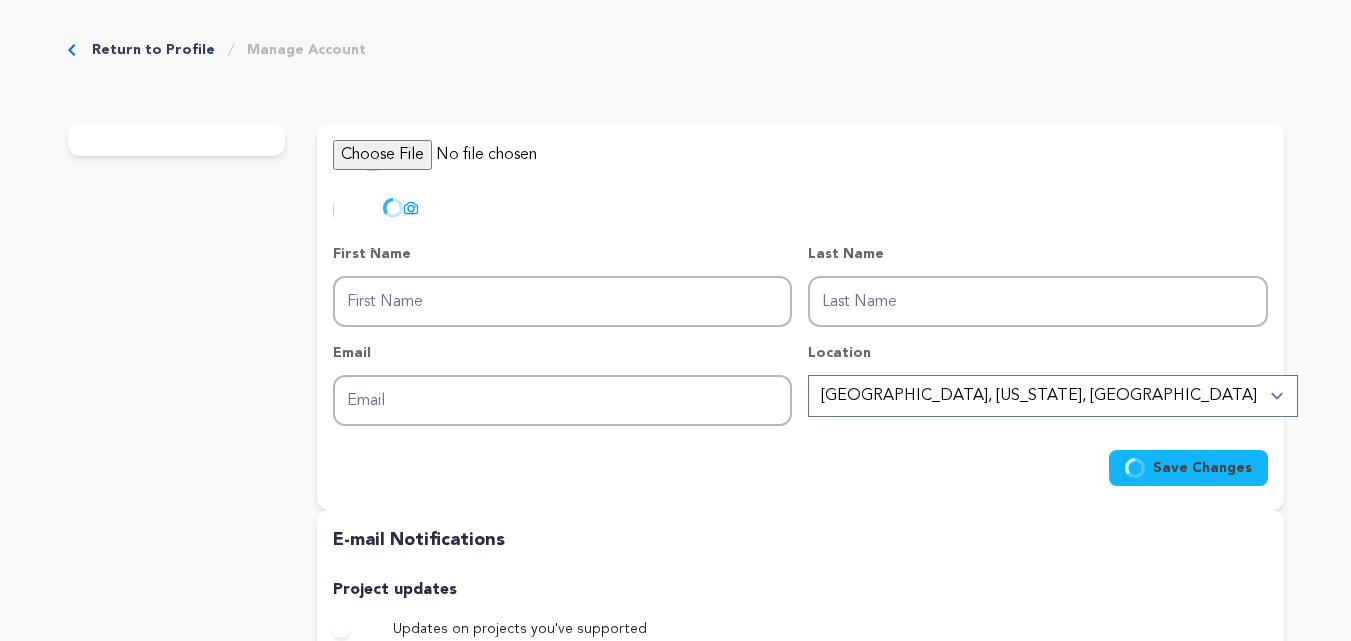 type on "vvertabraeclo" 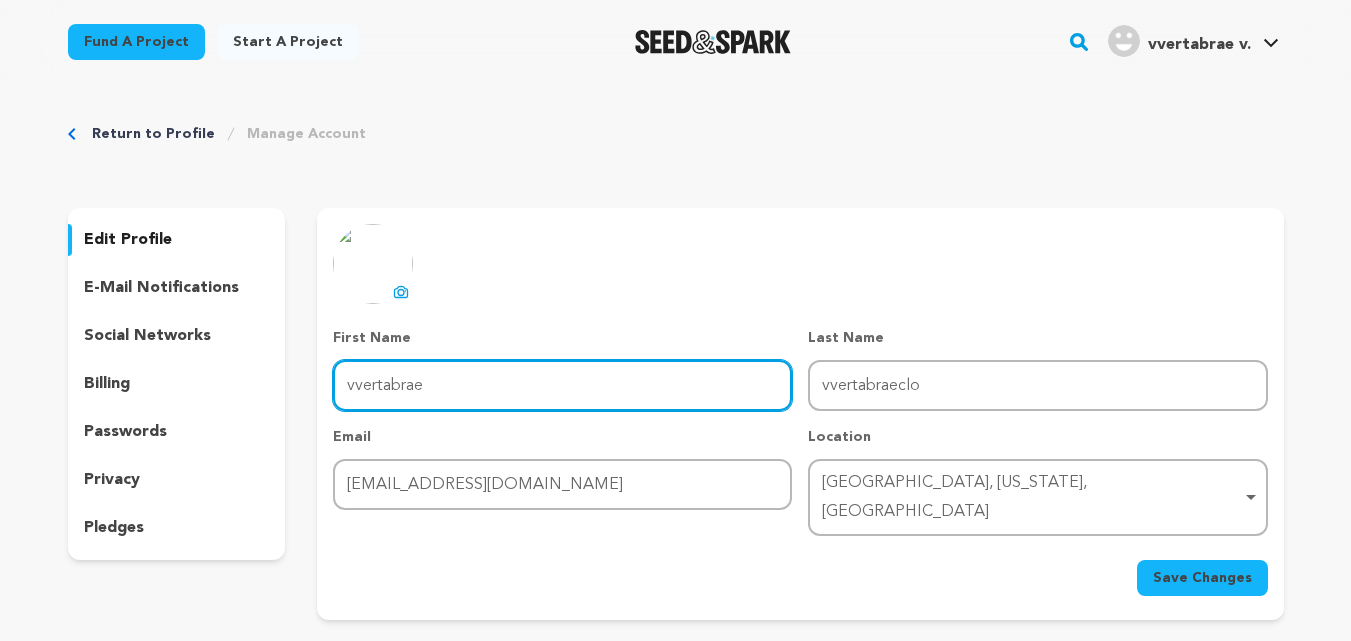 click on "vvertabrae" at bounding box center (562, 385) 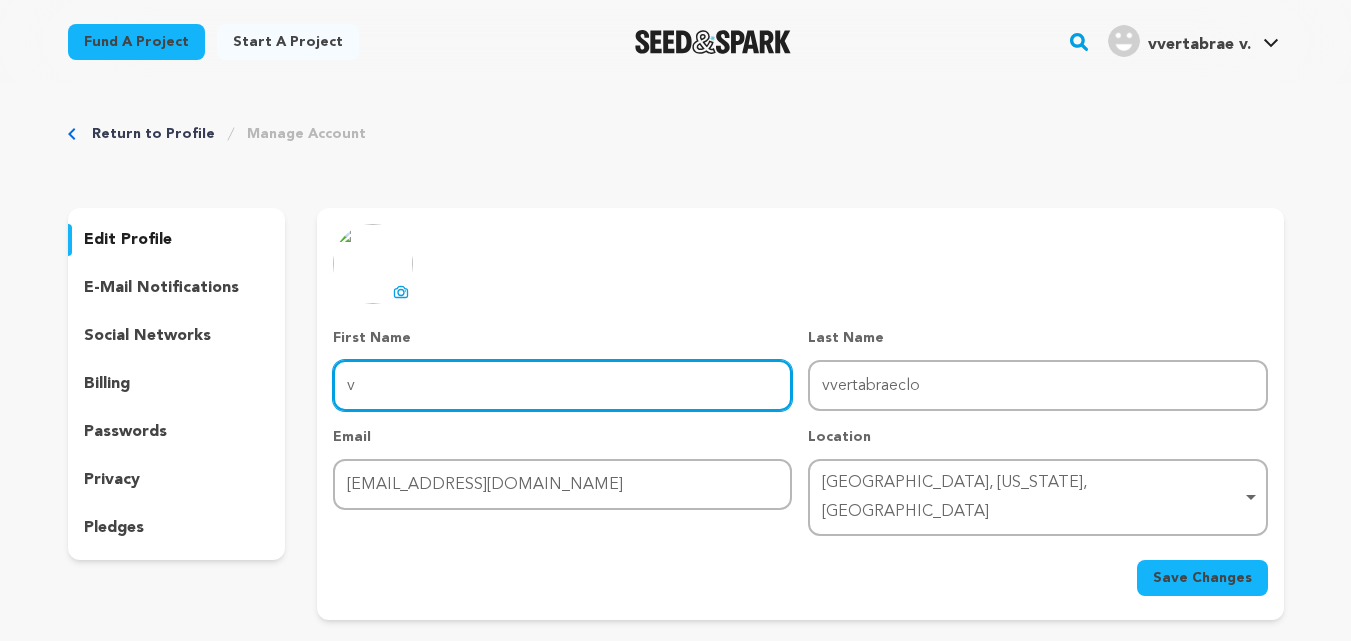 type on "v" 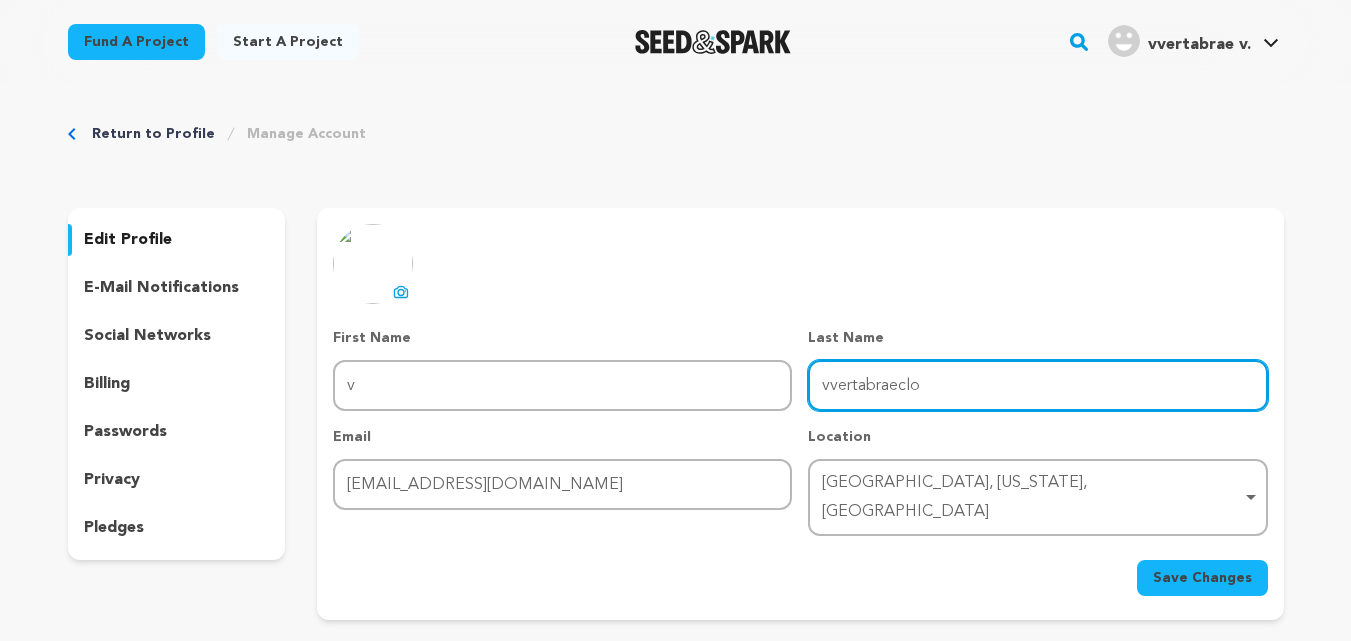 click on "vvertabraeclo" at bounding box center [1037, 385] 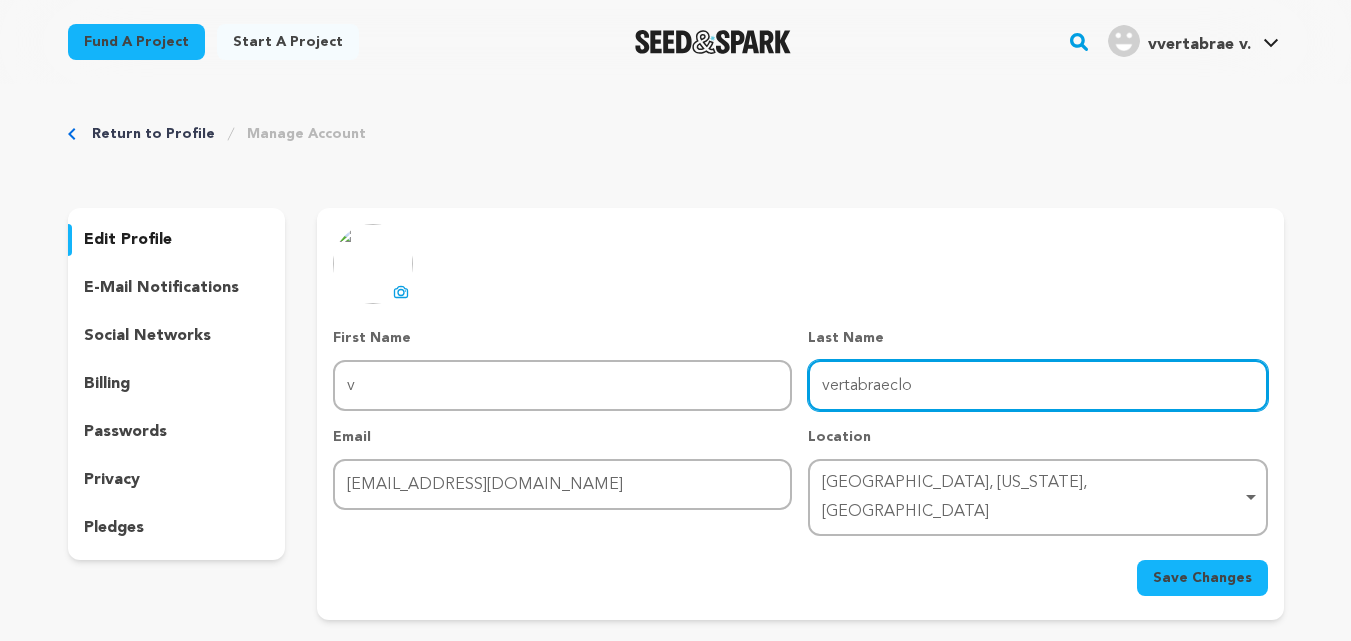 type on "vertabraeclo" 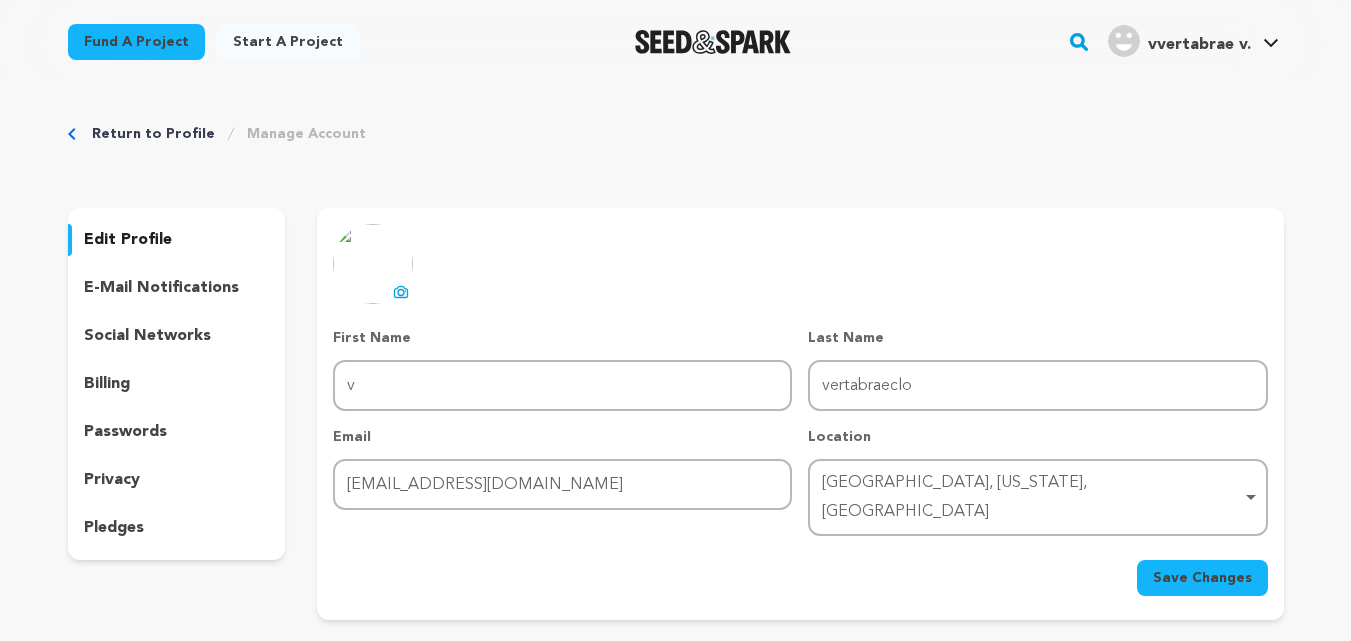 click on "Save Changes" at bounding box center [1202, 578] 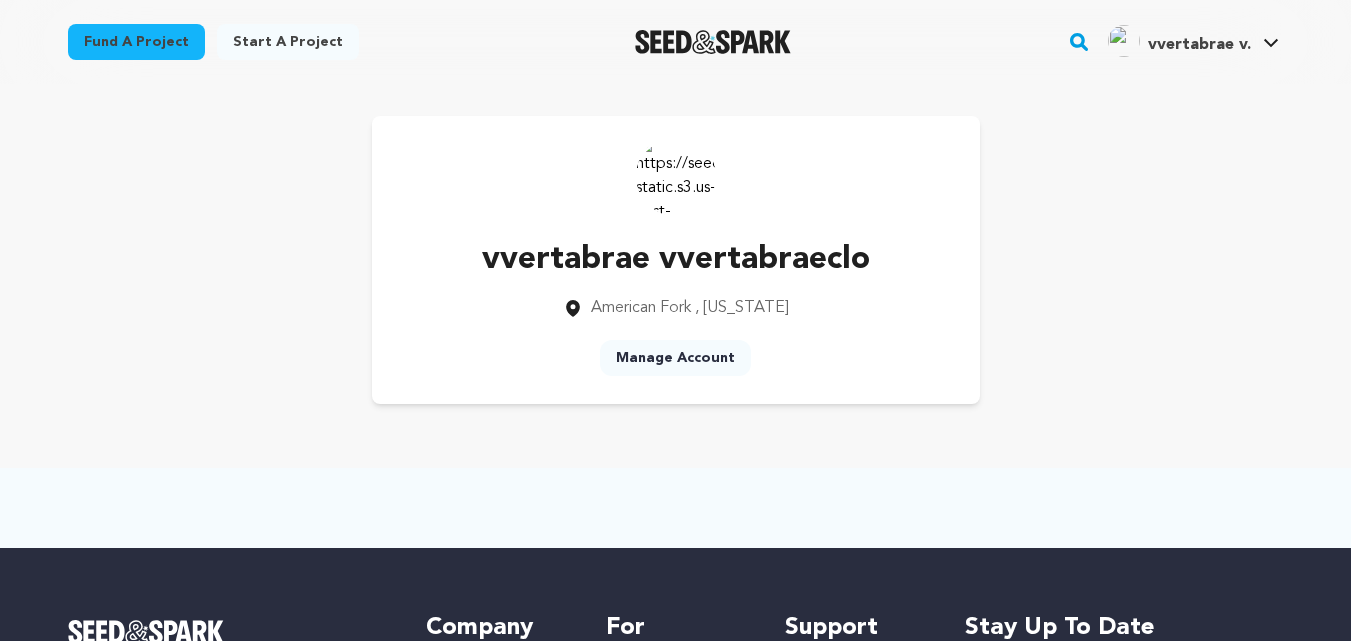 scroll, scrollTop: 0, scrollLeft: 0, axis: both 